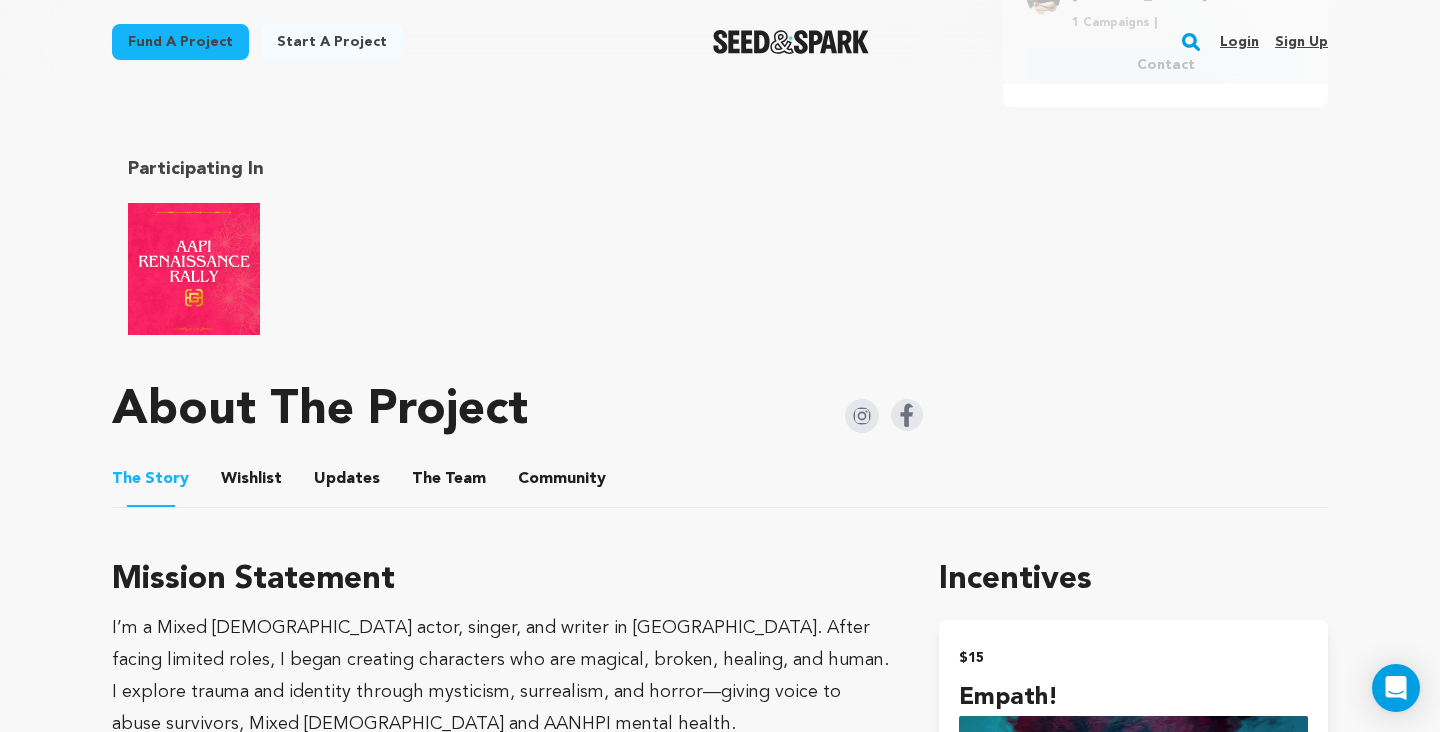 scroll, scrollTop: 626, scrollLeft: 0, axis: vertical 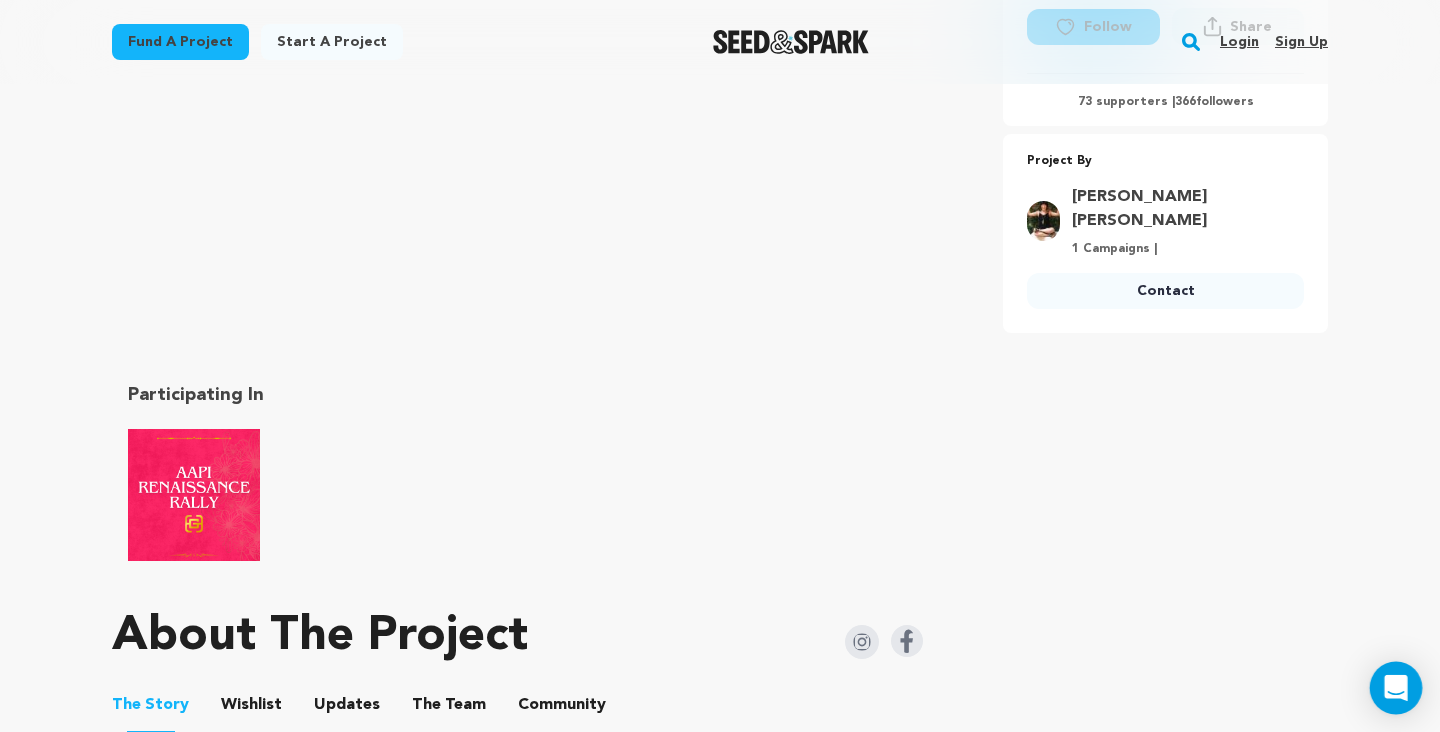click 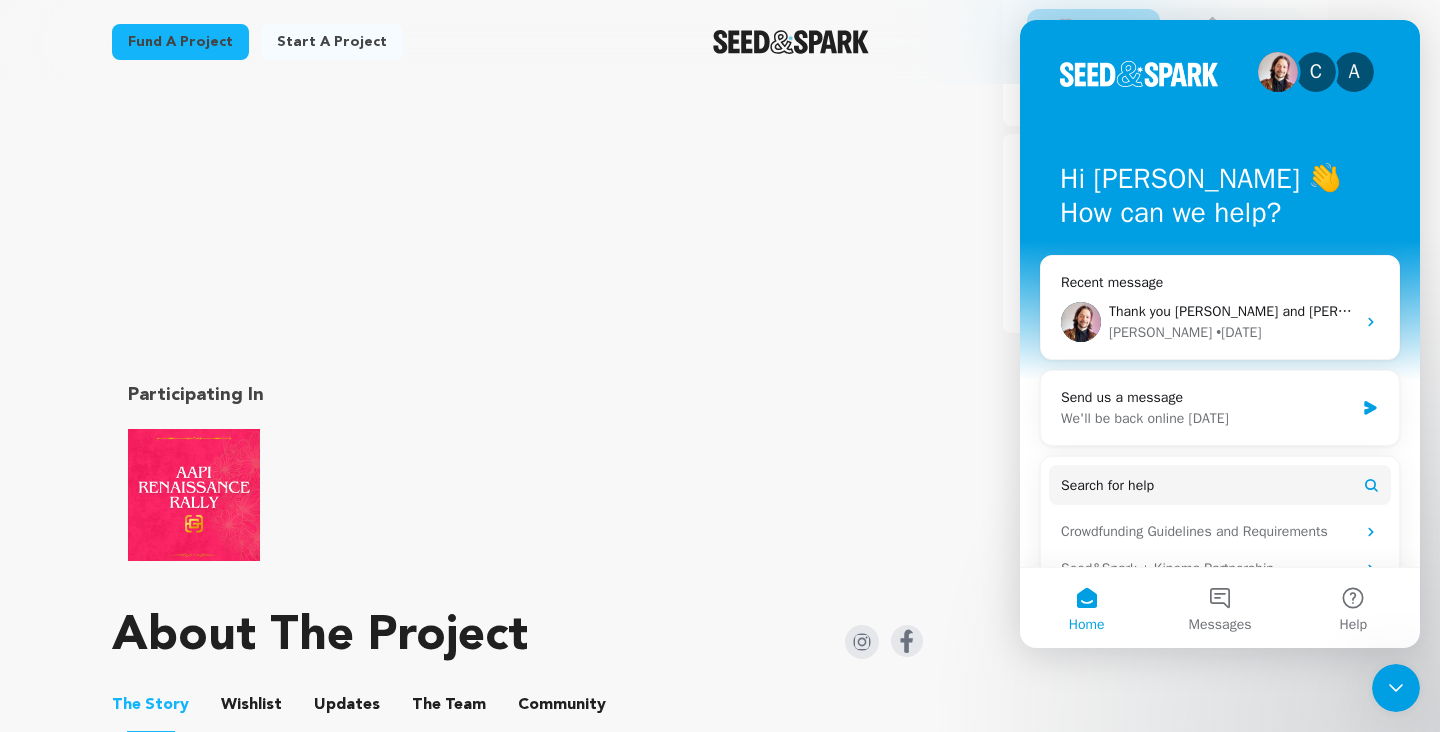 scroll, scrollTop: 0, scrollLeft: 0, axis: both 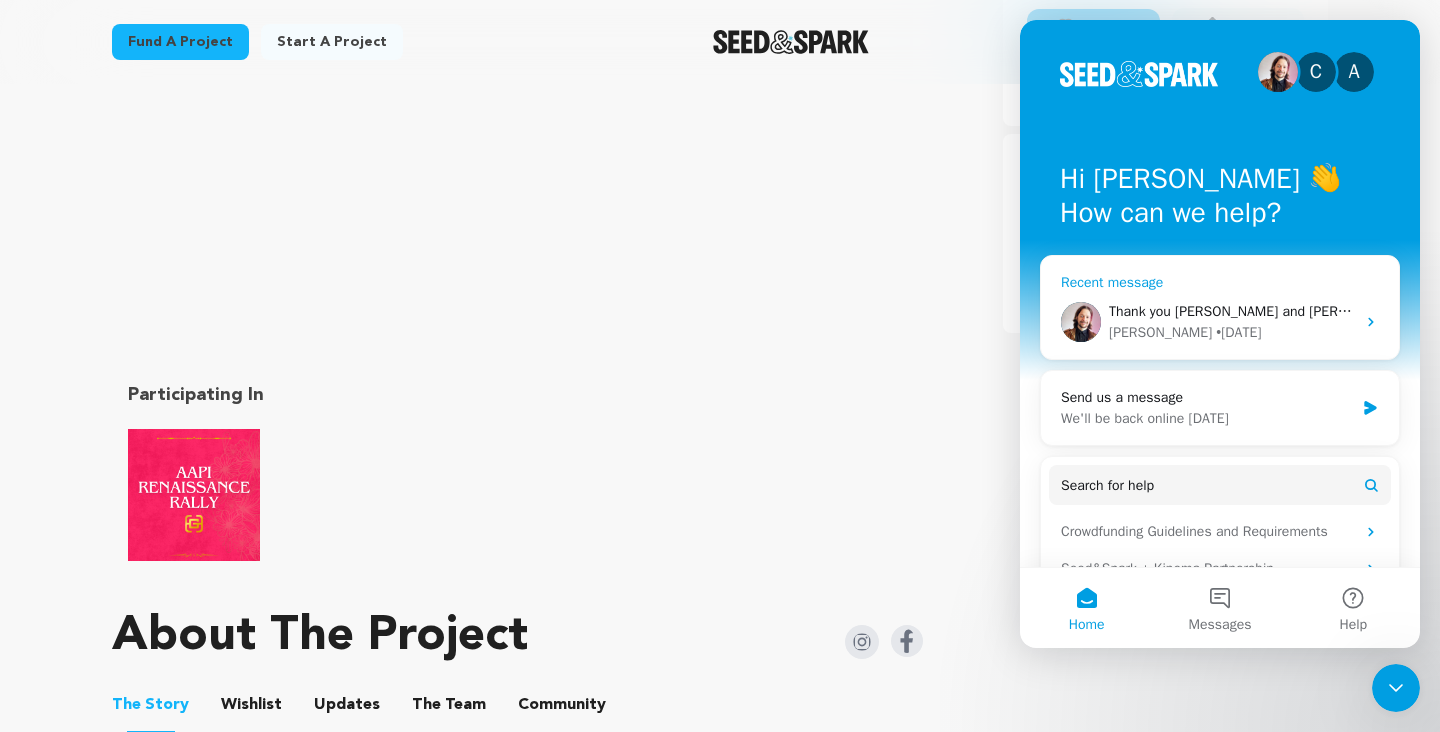 click on "[PERSON_NAME] •  [DATE]" at bounding box center (1232, 332) 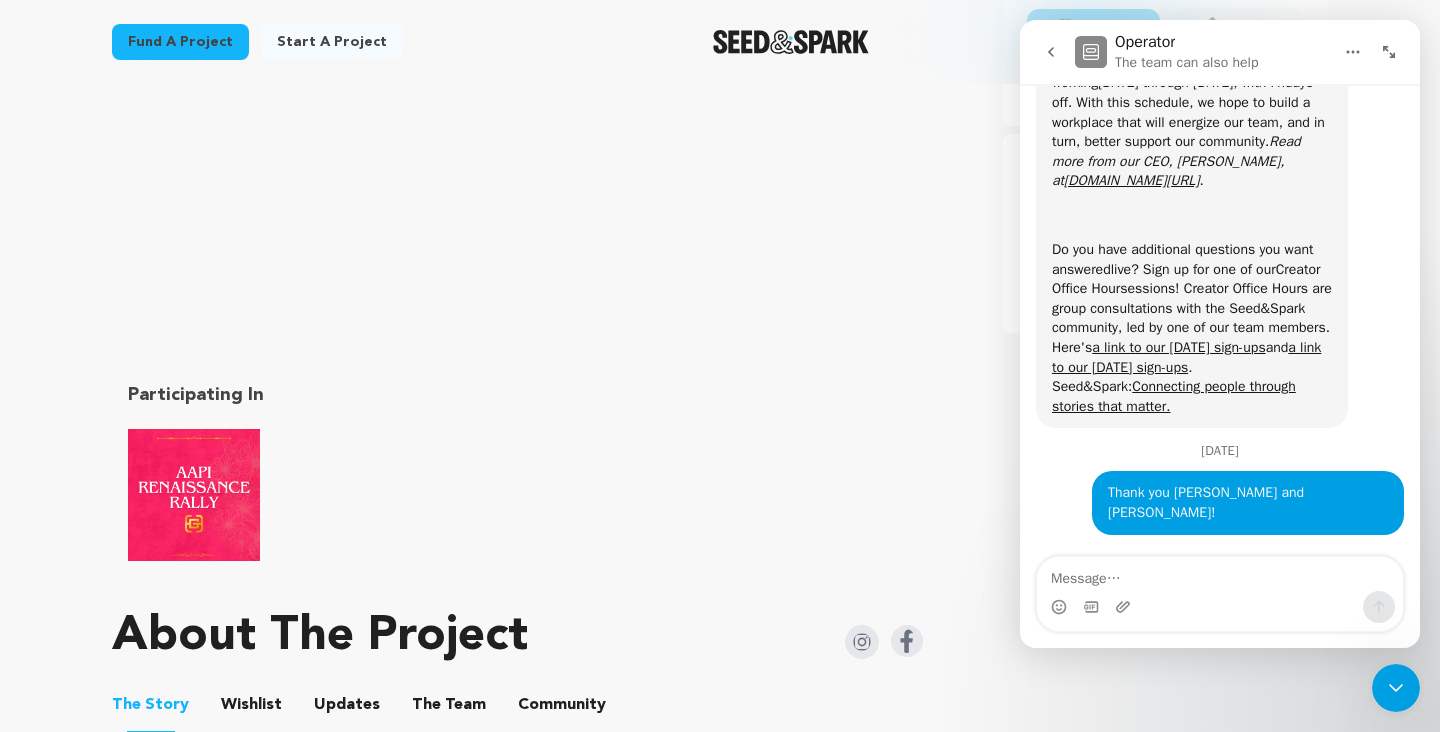 scroll, scrollTop: 10458, scrollLeft: 0, axis: vertical 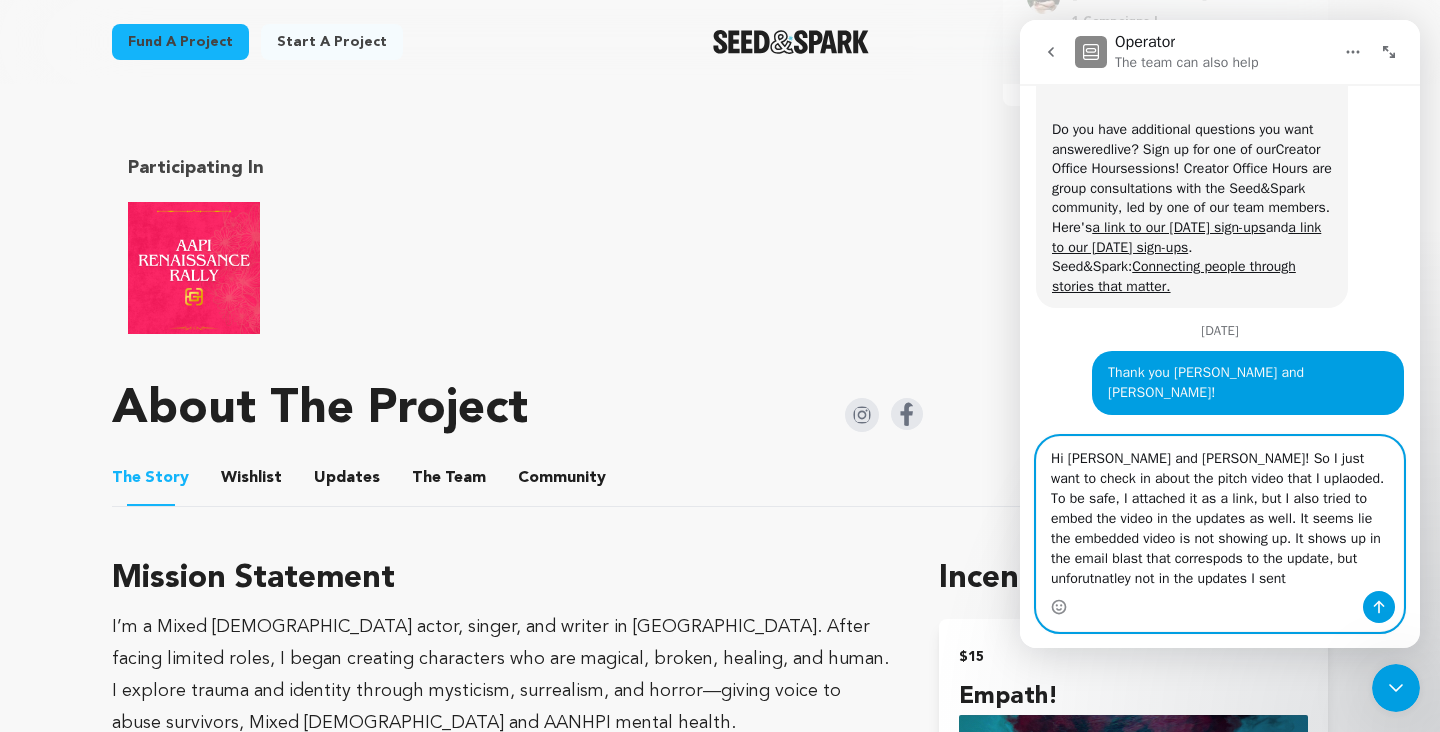 click on "Hi [PERSON_NAME] and [PERSON_NAME]! So I just want to check in about the pitch video that I uplaoded. To be safe, I attached it as a link, but I also tried to embed the video in the updates as well. It seems lie the embedded video is not showing up. It shows up in the email blast that correspods to the update, but unforutnatley not in the updates I sent" at bounding box center [1220, 514] 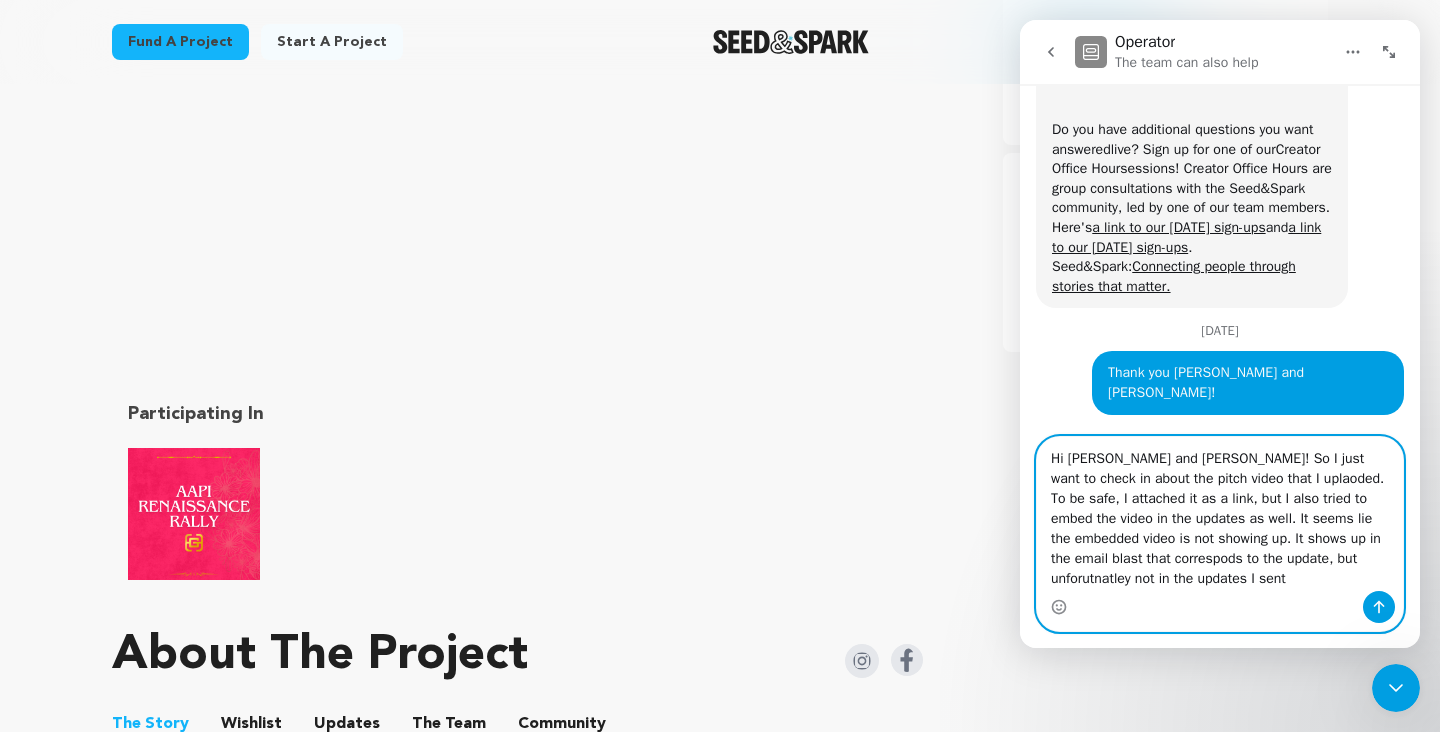 scroll, scrollTop: 567, scrollLeft: 0, axis: vertical 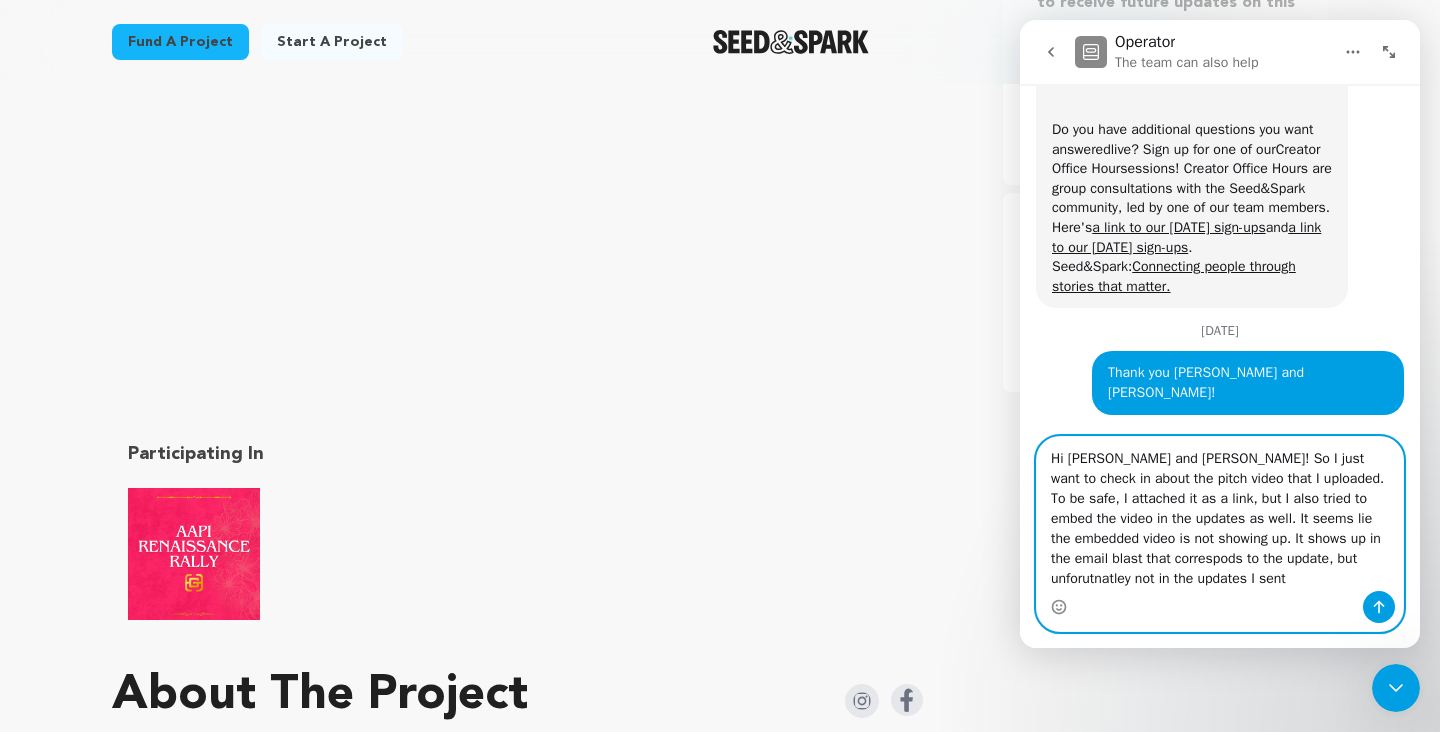 click on "Hi [PERSON_NAME] and [PERSON_NAME]! So I just want to check in about the pitch video that I uploaded. To be safe, I attached it as a link, but I also tried to embed the video in the updates as well. It seems lie the embedded video is not showing up. It shows up in the email blast that correspods to the update, but unforutnatley not in the updates I sent" at bounding box center [1220, 514] 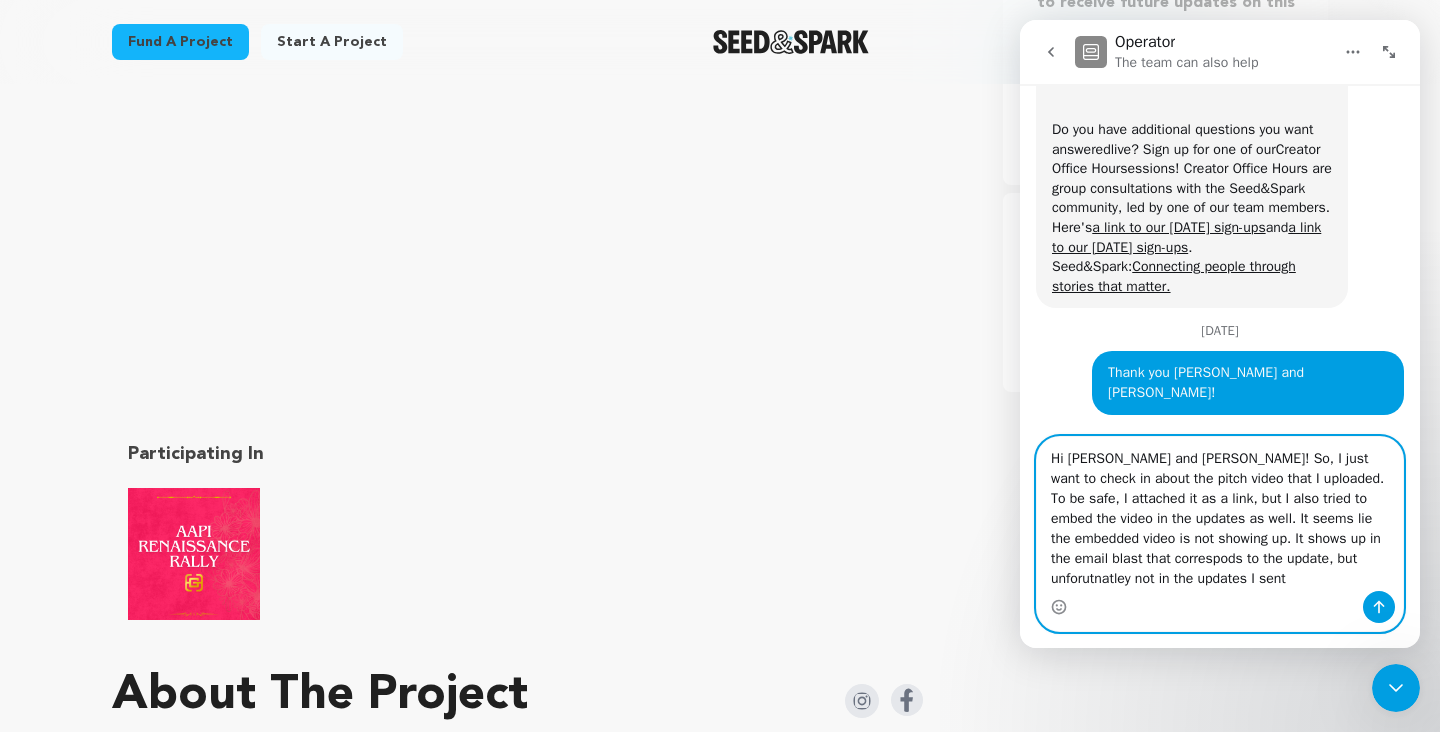 click on "Hi [PERSON_NAME] and [PERSON_NAME]! So, I just want to check in about the pitch video that I uploaded. To be safe, I attached it as a link, but I also tried to embed the video in the updates as well. It seems lie the embedded video is not showing up. It shows up in the email blast that correspods to the update, but unforutnatley not in the updates I sent" at bounding box center (1220, 514) 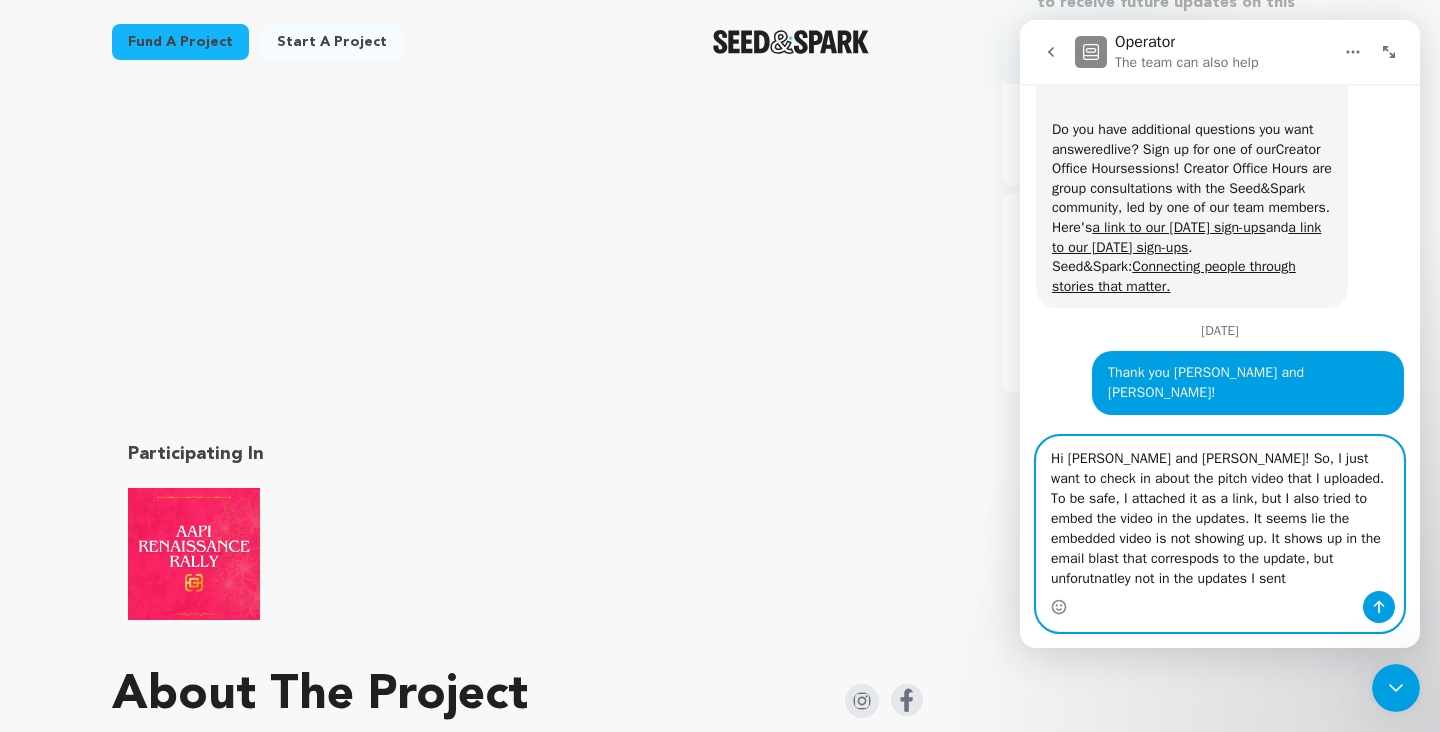 drag, startPoint x: 1187, startPoint y: 516, endPoint x: 1207, endPoint y: 495, distance: 29 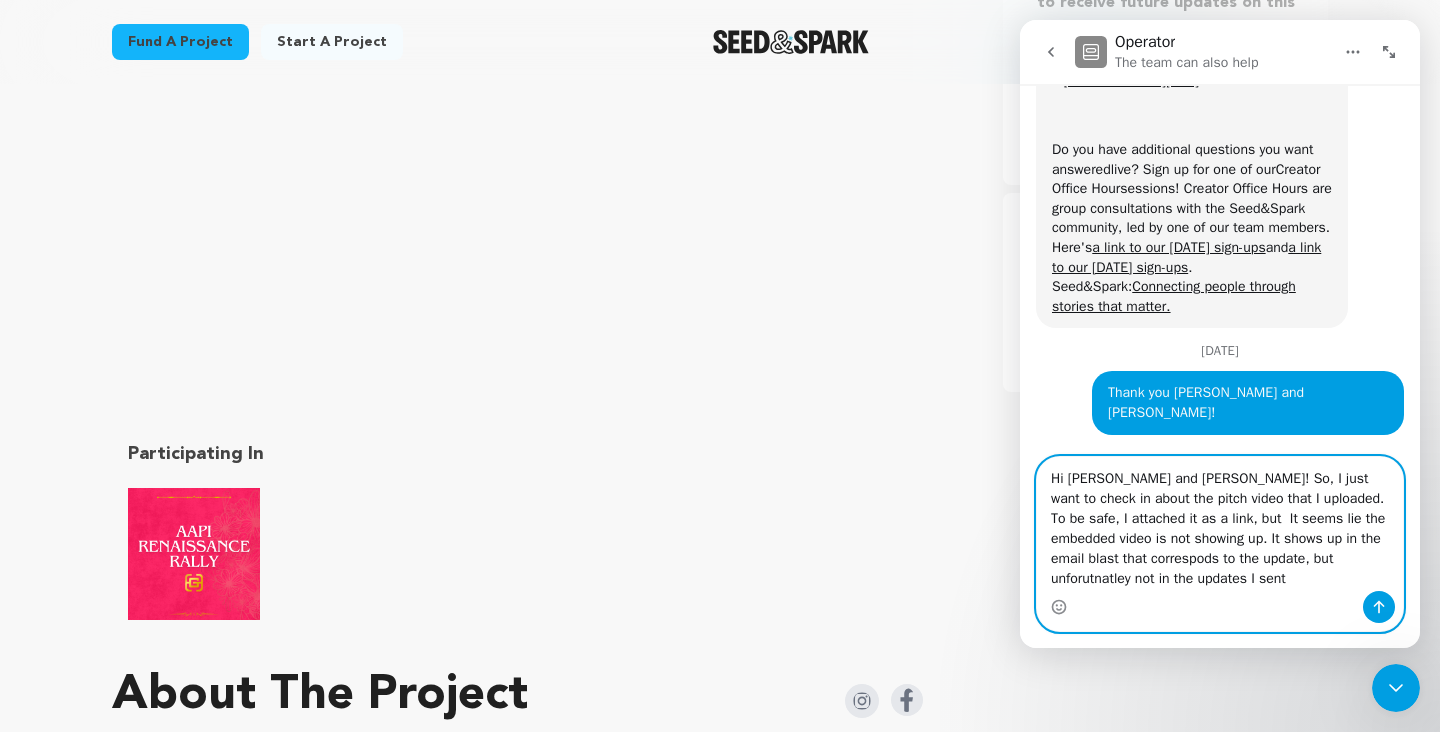 scroll, scrollTop: 10558, scrollLeft: 0, axis: vertical 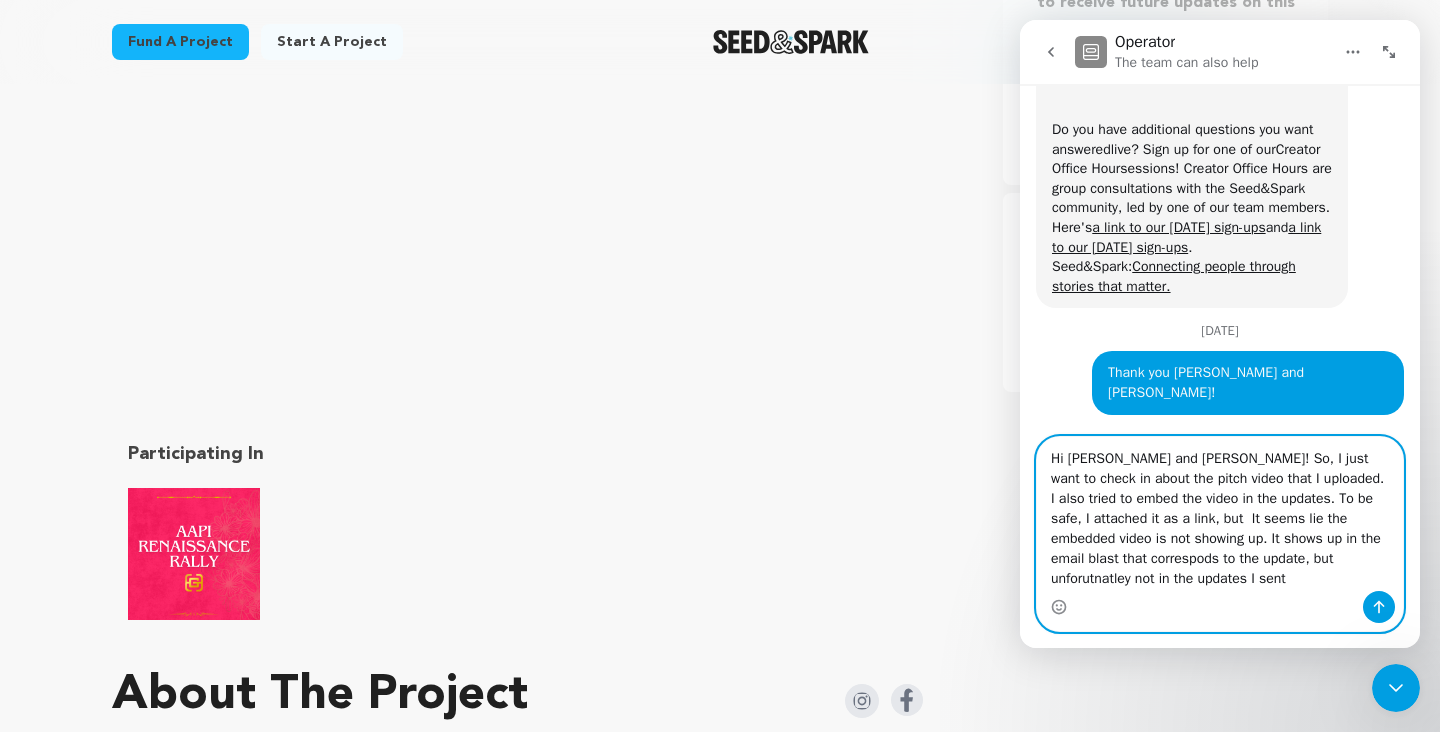 click on "Hi [PERSON_NAME] and [PERSON_NAME]! So, I just want to check in about the pitch video that I uploaded.  I also tried to embed the video in the updates. To be safe, I attached it as a link, but  It seems lie the embedded video is not showing up. It shows up in the email blast that correspods to the update, but unforutnatley not in the updates I sent" at bounding box center (1220, 514) 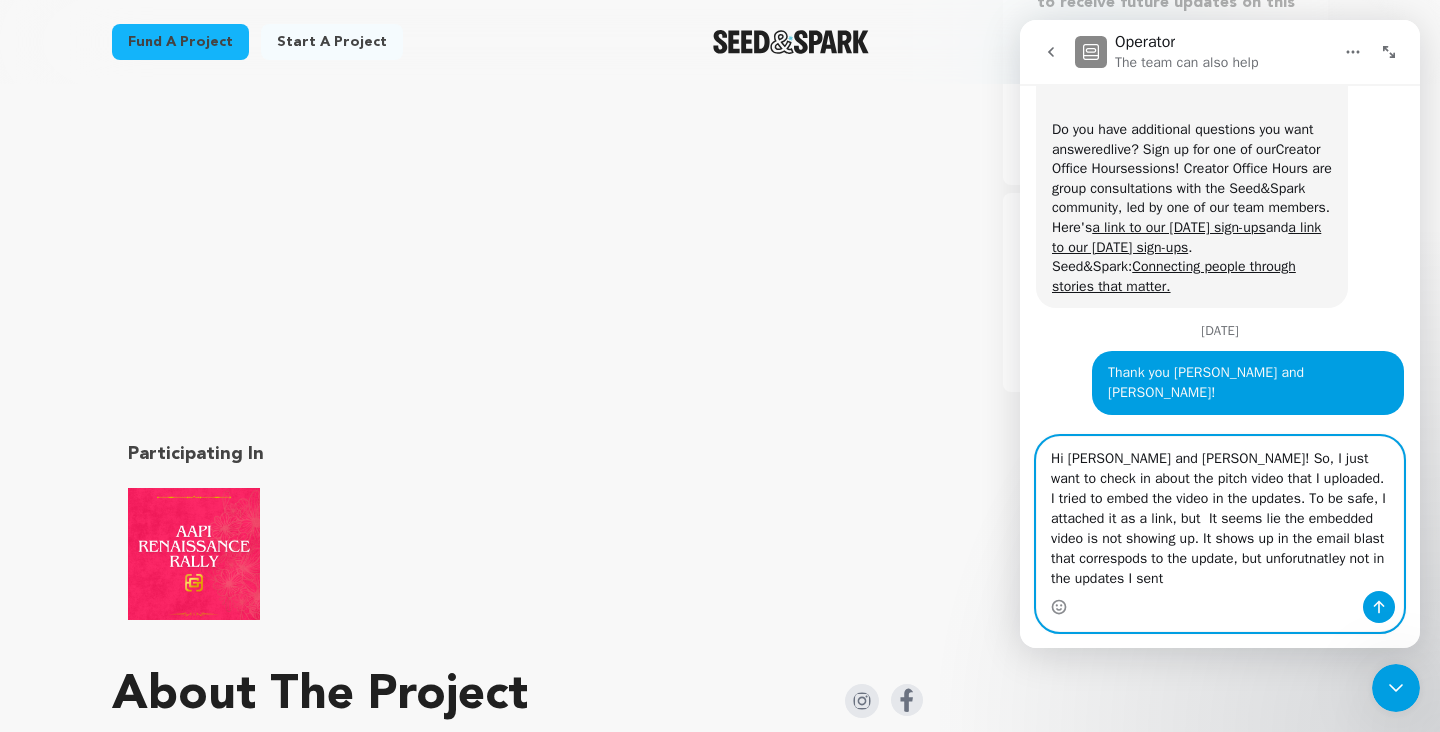 click on "Hi [PERSON_NAME] and [PERSON_NAME]! So, I just want to check in about the pitch video that I uploaded.  I tried to embed the video in the updates. To be safe, I attached it as a link, but  It seems lie the embedded video is not showing up. It shows up in the email blast that correspods to the update, but unforutnatley not in the updates I sent" at bounding box center (1220, 514) 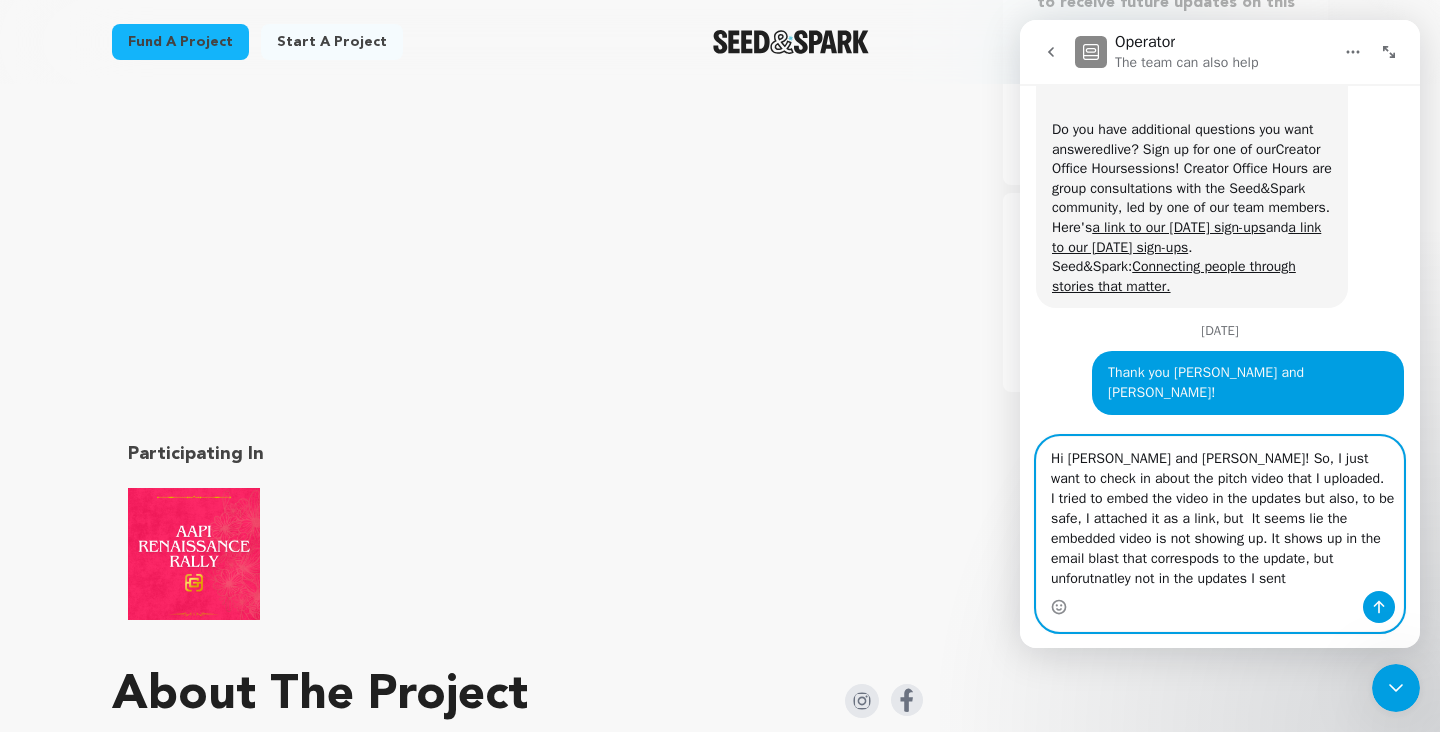click on "Hi [PERSON_NAME] and [PERSON_NAME]! So, I just want to check in about the pitch video that I uploaded.  I tried to embed the video in the updates but also, to be safe, I attached it as a link, but  It seems lie the embedded video is not showing up. It shows up in the email blast that correspods to the update, but unforutnatley not in the updates I sent" at bounding box center (1220, 514) 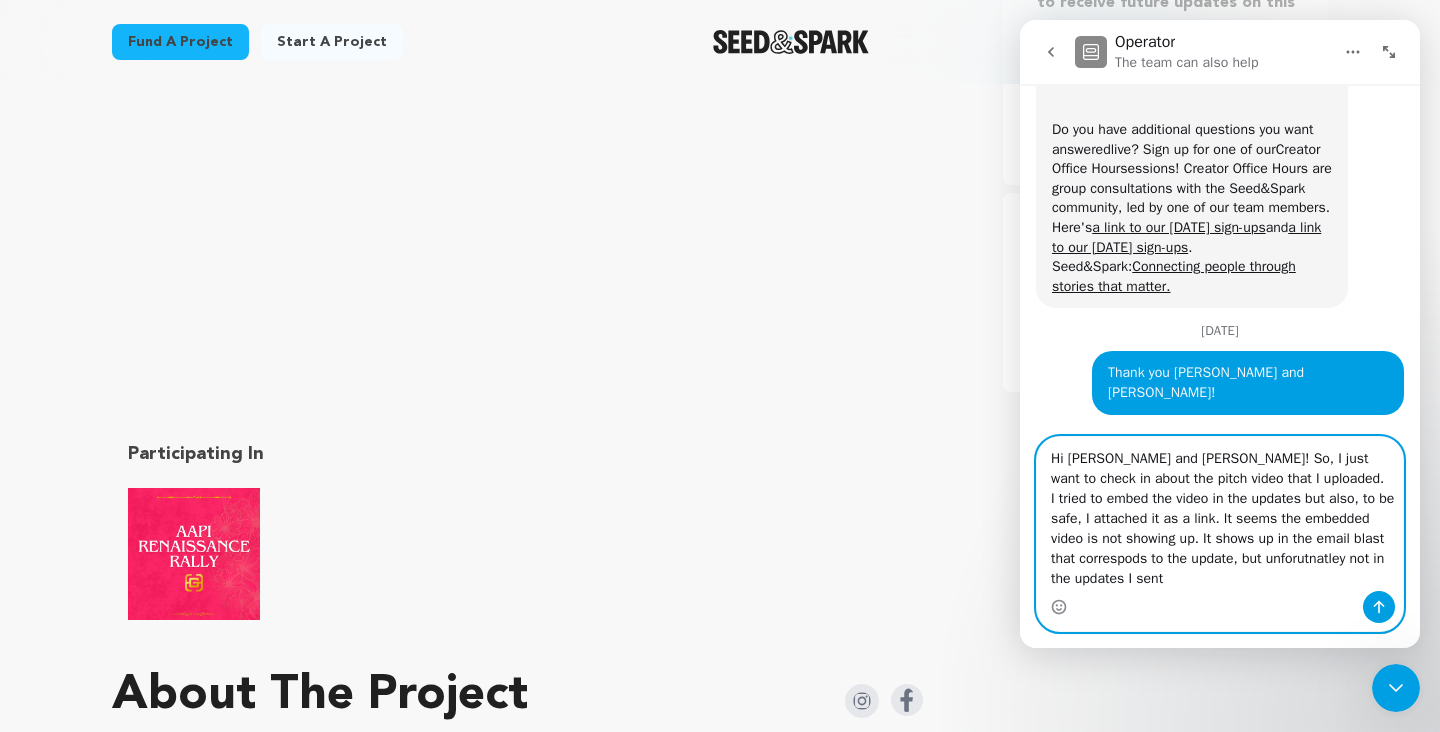 click on "Hi [PERSON_NAME] and [PERSON_NAME]! So, I just want to check in about the pitch video that I uploaded.  I tried to embed the video in the updates but also, to be safe, I attached it as a link. It seems the embedded video is not showing up. It shows up in the email blast that correspods to the update, but unforutnatley not in the updates I sent" at bounding box center [1220, 514] 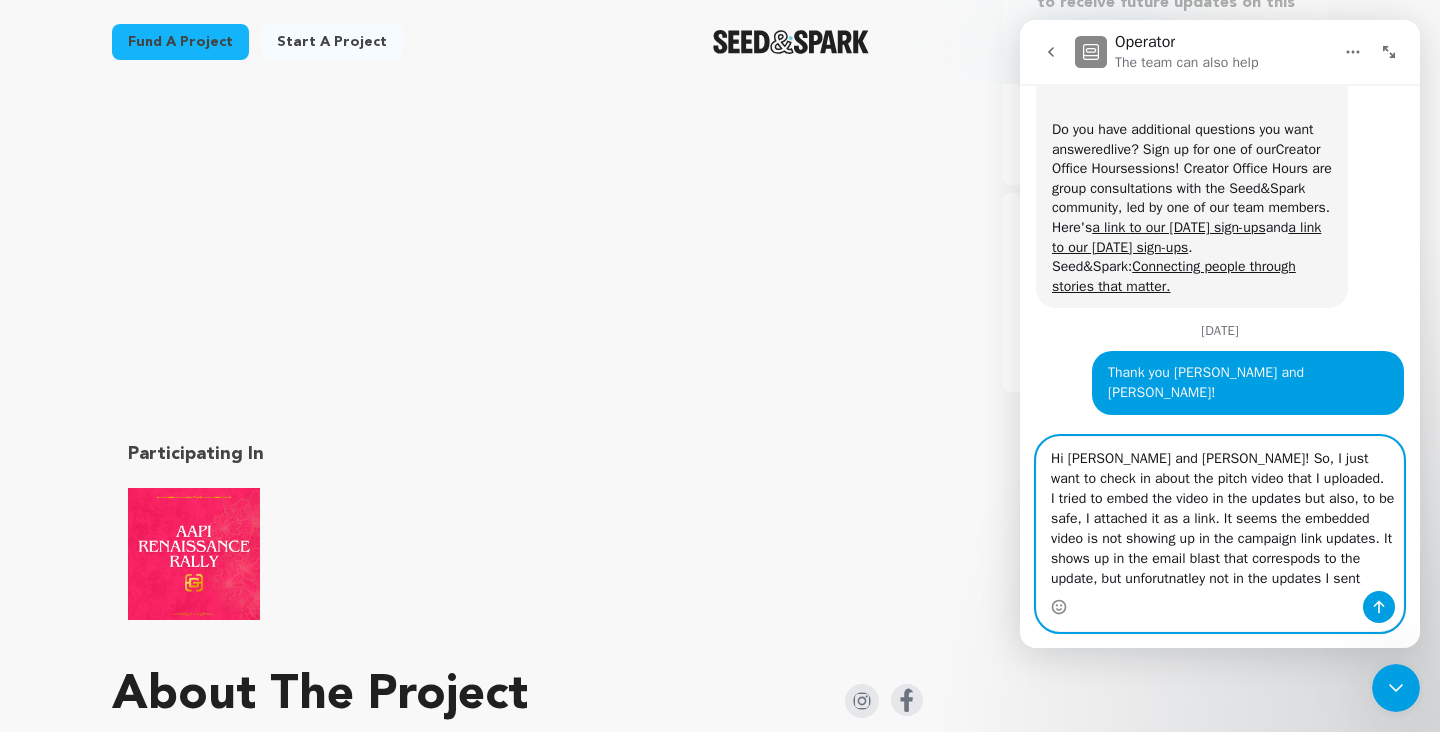 drag, startPoint x: 1356, startPoint y: 538, endPoint x: 1241, endPoint y: 518, distance: 116.72617 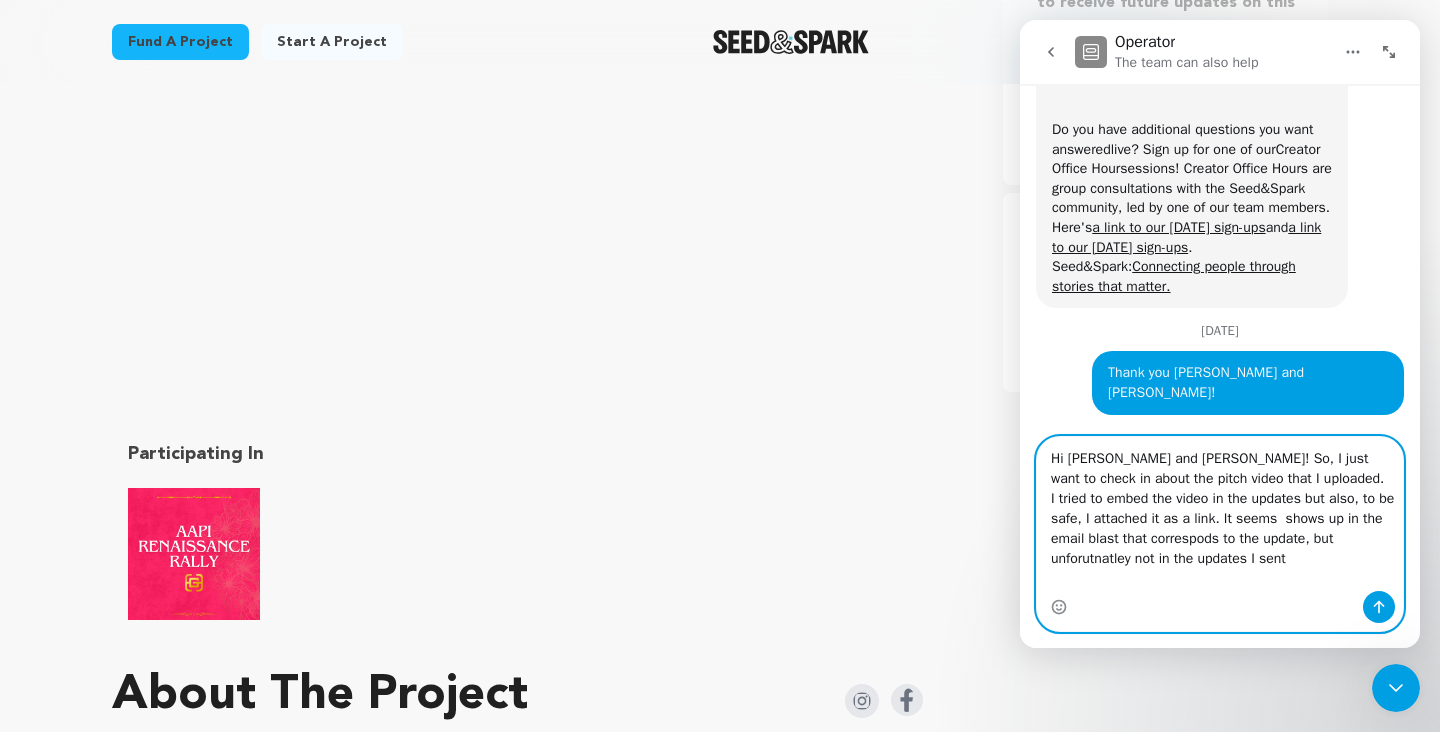 scroll, scrollTop: 10558, scrollLeft: 0, axis: vertical 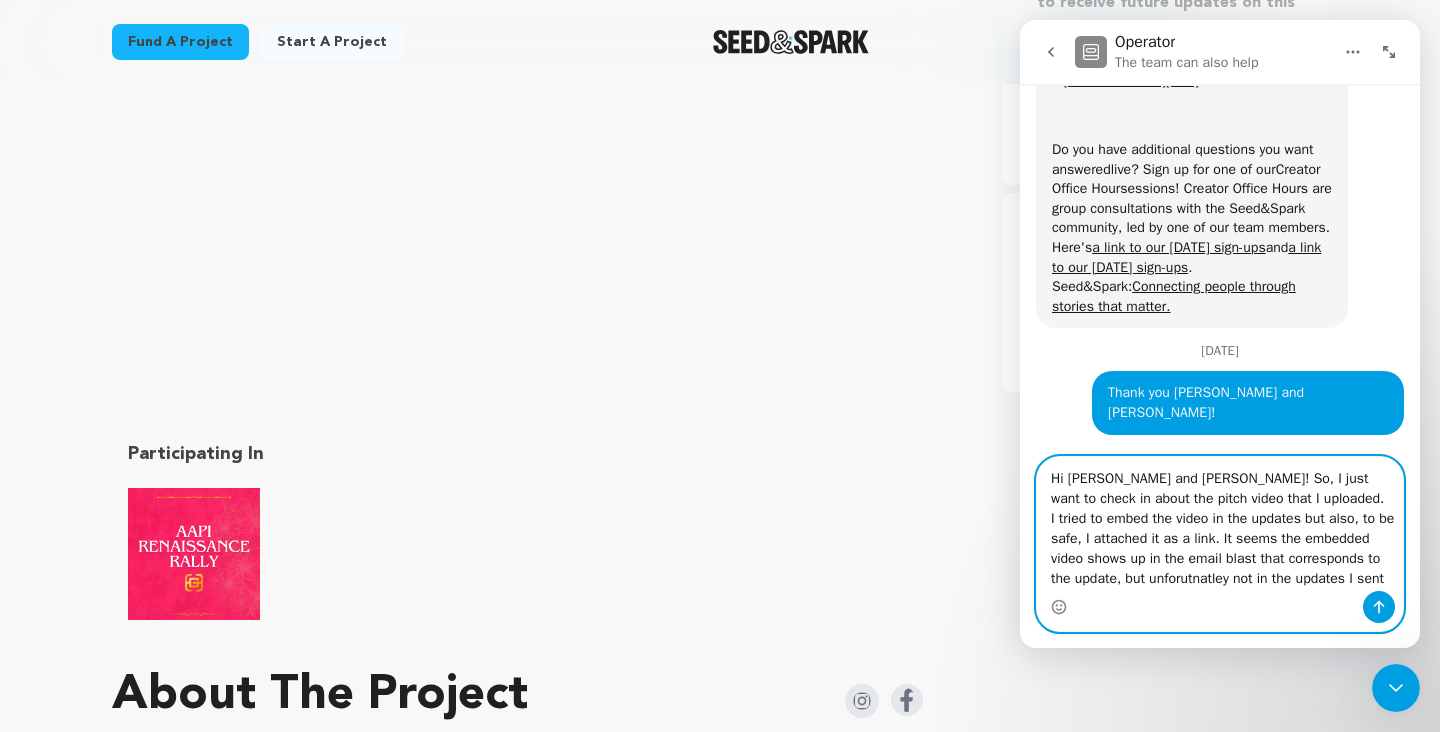 click on "Hi [PERSON_NAME] and [PERSON_NAME]! So, I just want to check in about the pitch video that I uploaded.  I tried to embed the video in the updates but also, to be safe, I attached it as a link. It seems the embedded video shows up in the email blast that corresponds to the update, but unforutnatley not in the updates I sent" at bounding box center (1220, 524) 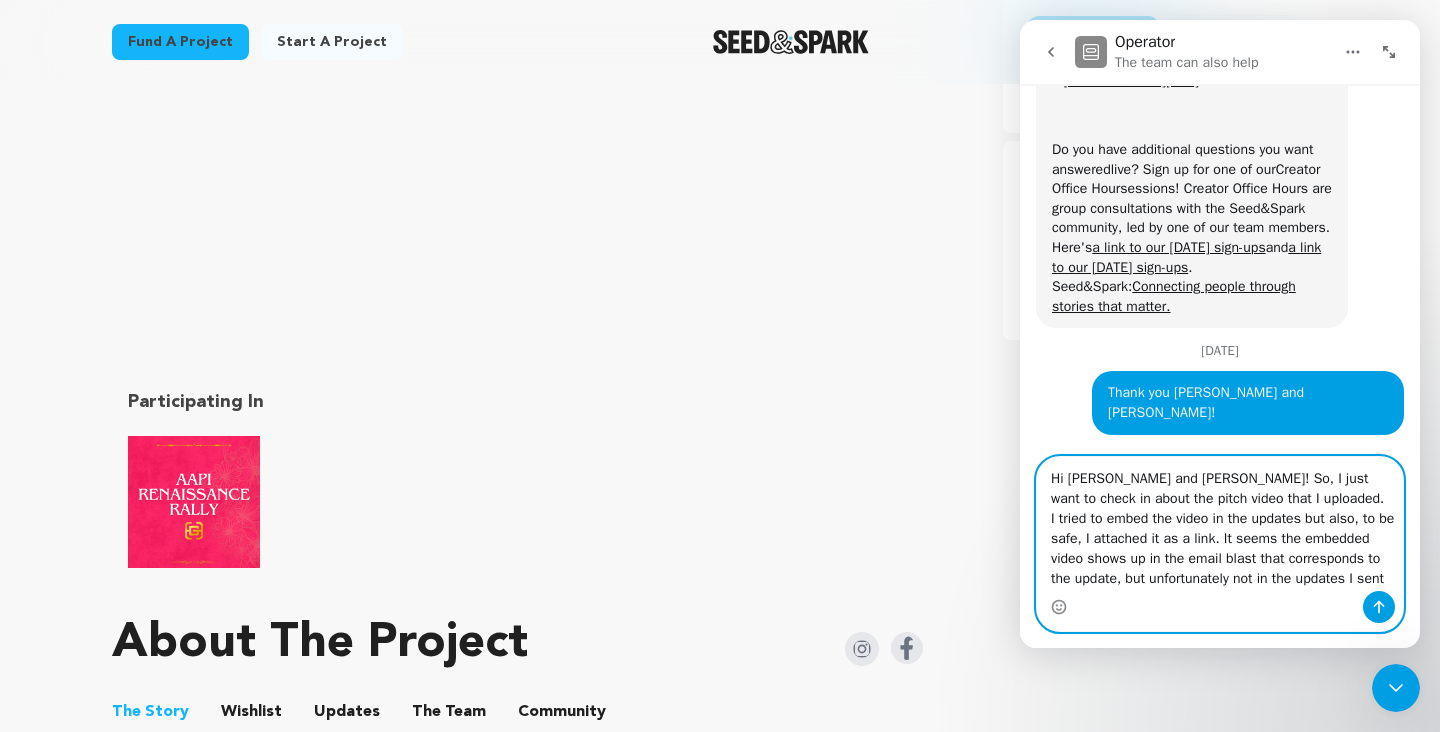 scroll, scrollTop: 621, scrollLeft: 0, axis: vertical 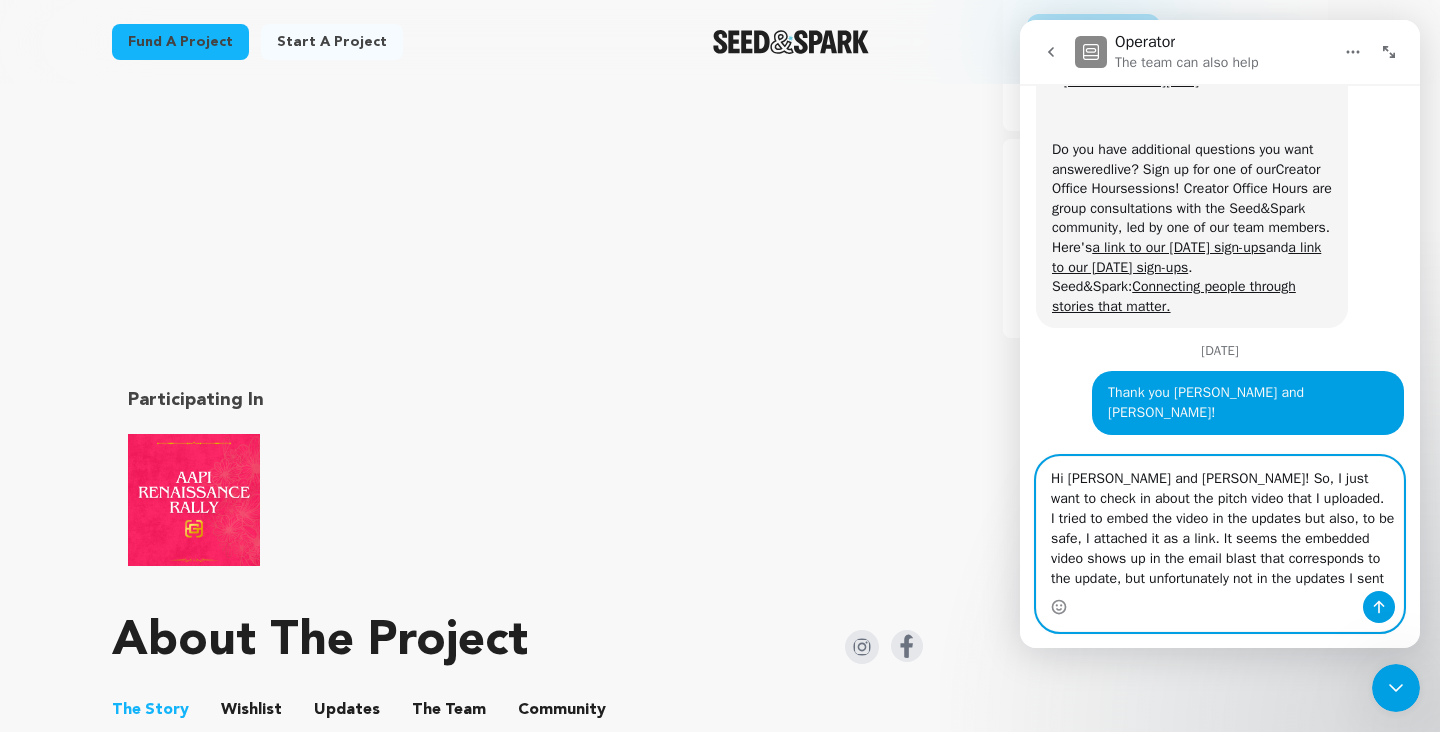 drag, startPoint x: 1379, startPoint y: 573, endPoint x: 1340, endPoint y: 580, distance: 39.623226 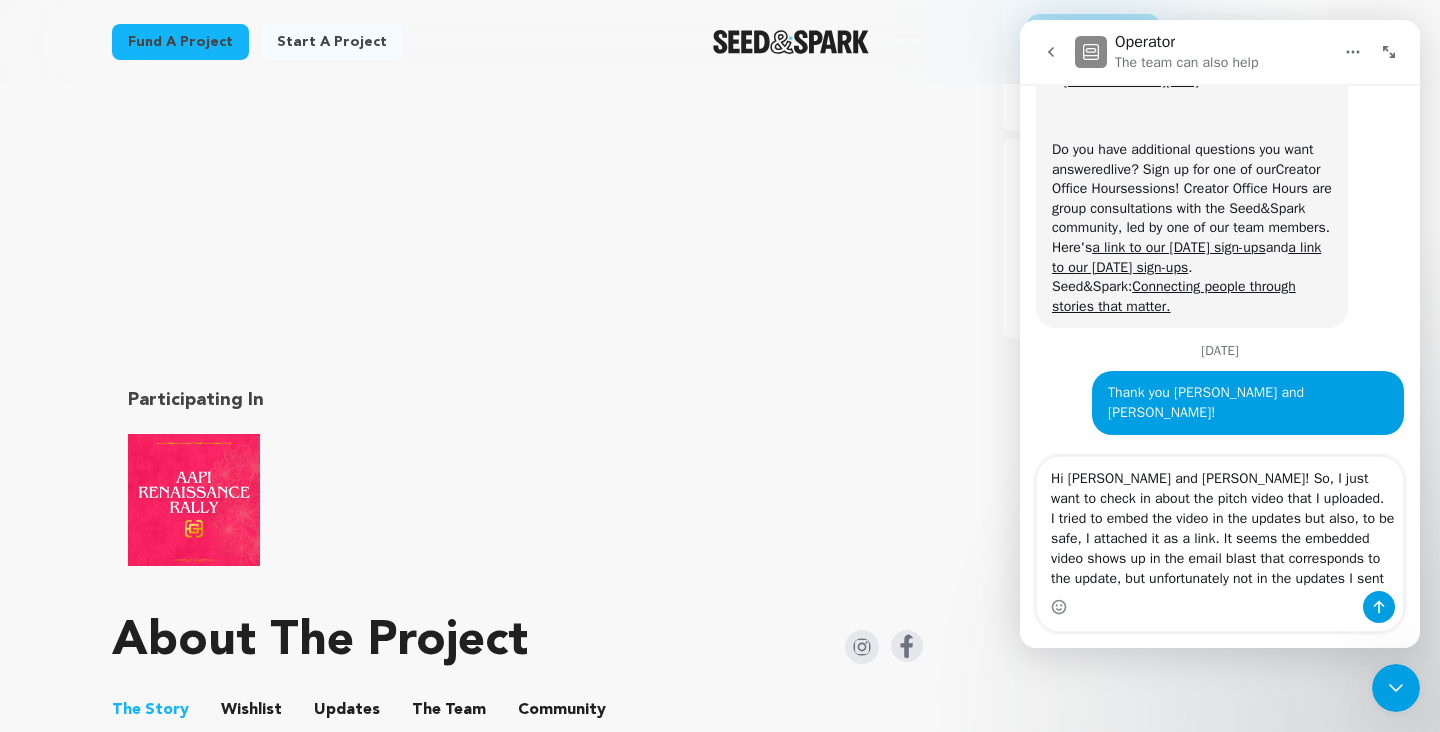 drag, startPoint x: 1286, startPoint y: 688, endPoint x: 1290, endPoint y: 699, distance: 11.7046995 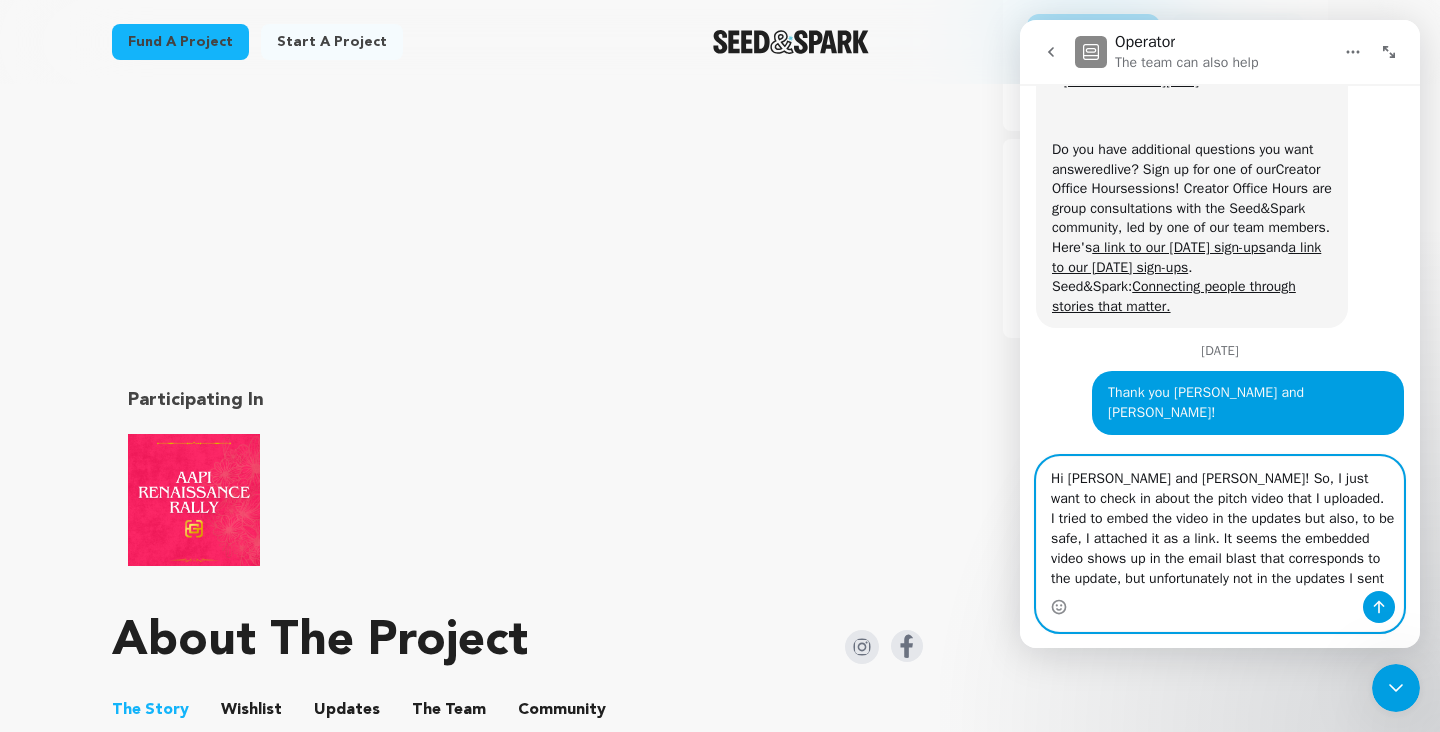 click on "Hi [PERSON_NAME] and [PERSON_NAME]! So, I just want to check in about the pitch video that I uploaded.  I tried to embed the video in the updates but also, to be safe, I attached it as a link. It seems the embedded video shows up in the email blast that corresponds to the update, but unfortunately not in the updates I sent" at bounding box center (1220, 524) 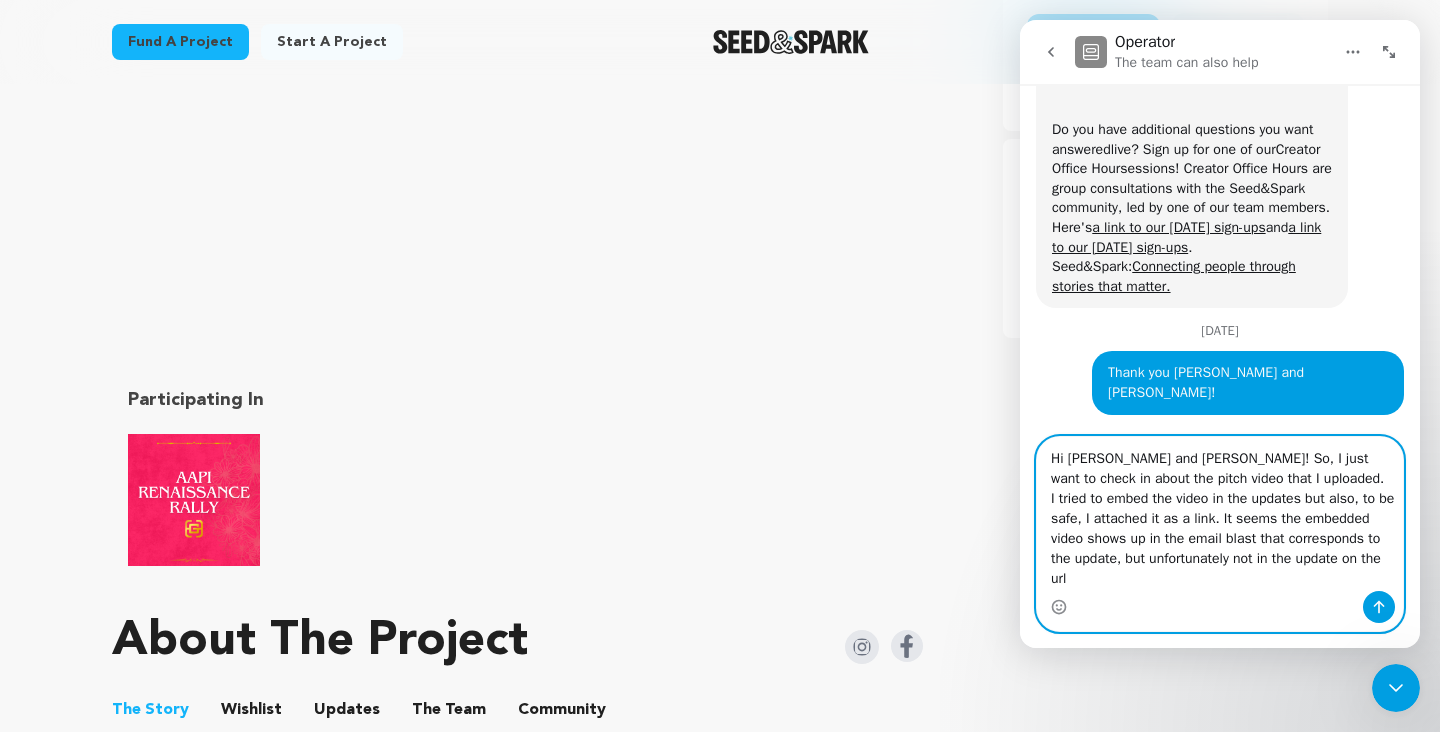 click on "Updates" at bounding box center (347, 714) 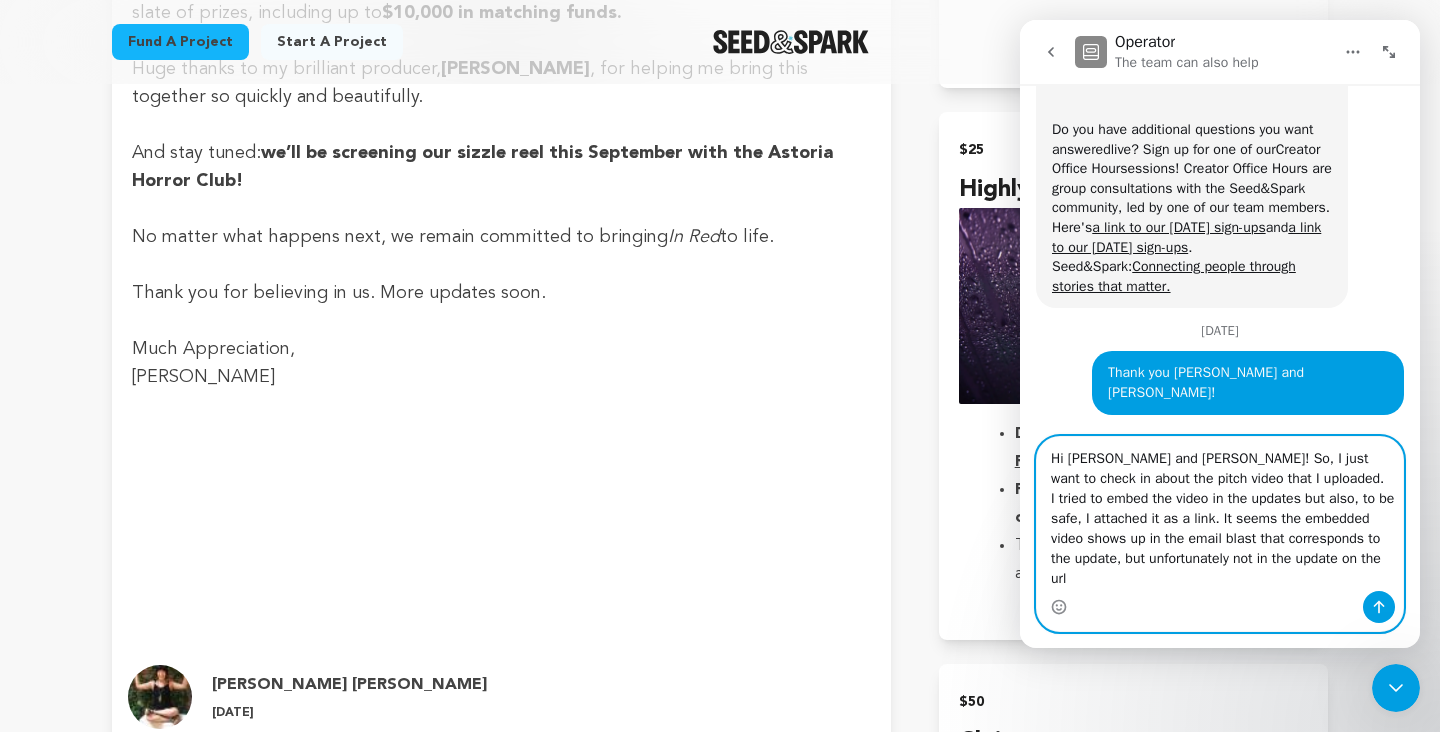 scroll, scrollTop: 1728, scrollLeft: 0, axis: vertical 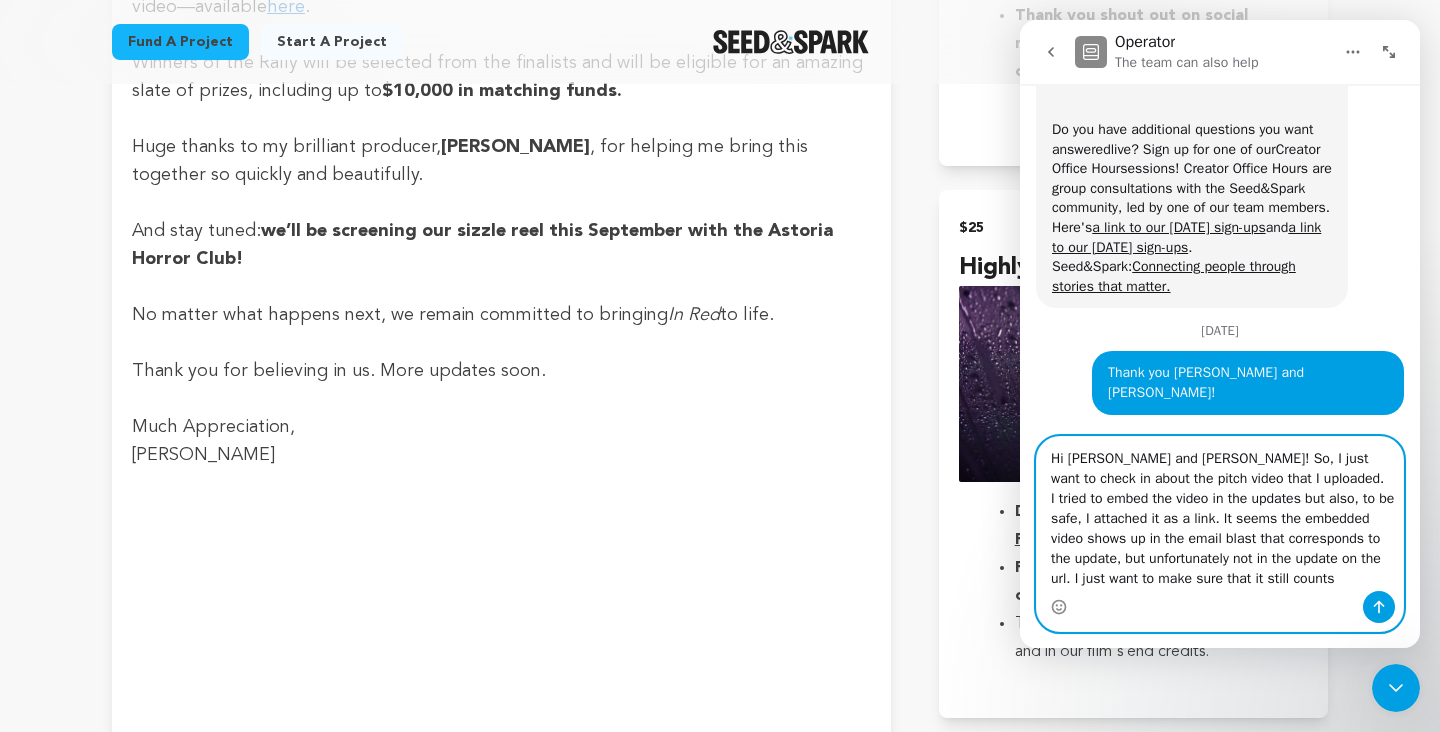 click on "Hi [PERSON_NAME] and [PERSON_NAME]! So, I just want to check in about the pitch video that I uploaded.  I tried to embed the video in the updates but also, to be safe, I attached it as a link. It seems the embedded video shows up in the email blast that corresponds to the update, but unfortunately not in the update on the url. I just want to make sure that it still counts" at bounding box center [1220, 514] 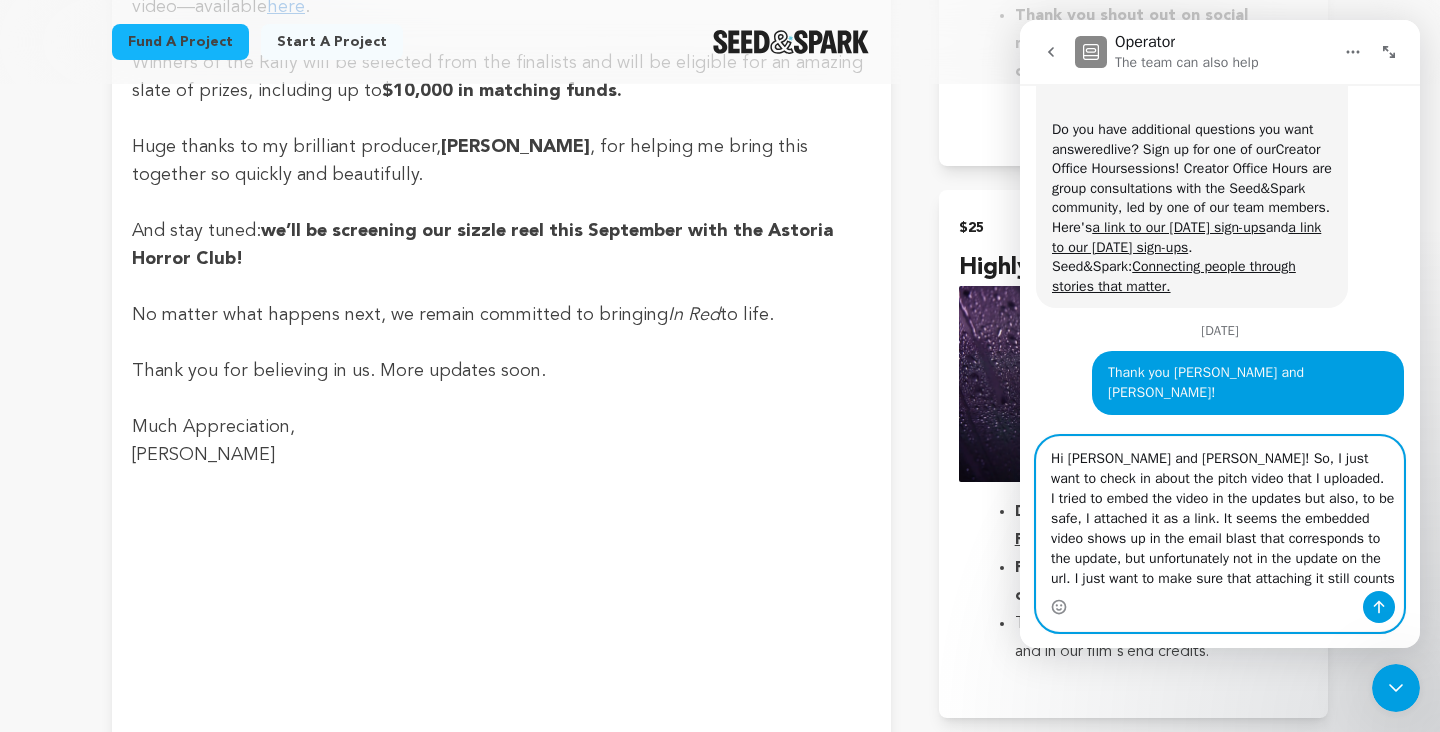 scroll, scrollTop: 10582, scrollLeft: 0, axis: vertical 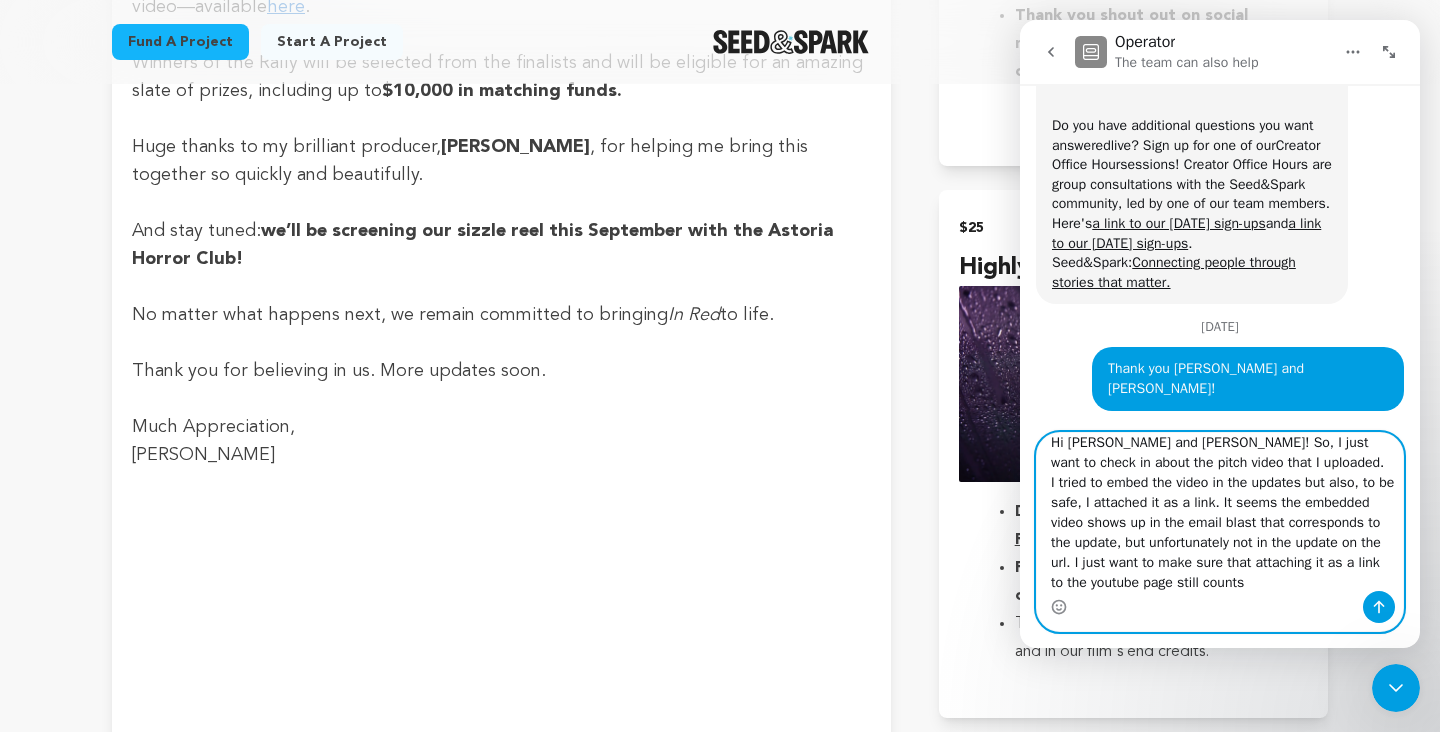 click on "Hi [PERSON_NAME] and [PERSON_NAME]! So, I just want to check in about the pitch video that I uploaded.  I tried to embed the video in the updates but also, to be safe, I attached it as a link. It seems the embedded video shows up in the email blast that corresponds to the update, but unfortunately not in the update on the url. I just want to make sure that attaching it as a link to the youtube page still counts" at bounding box center [1220, 512] 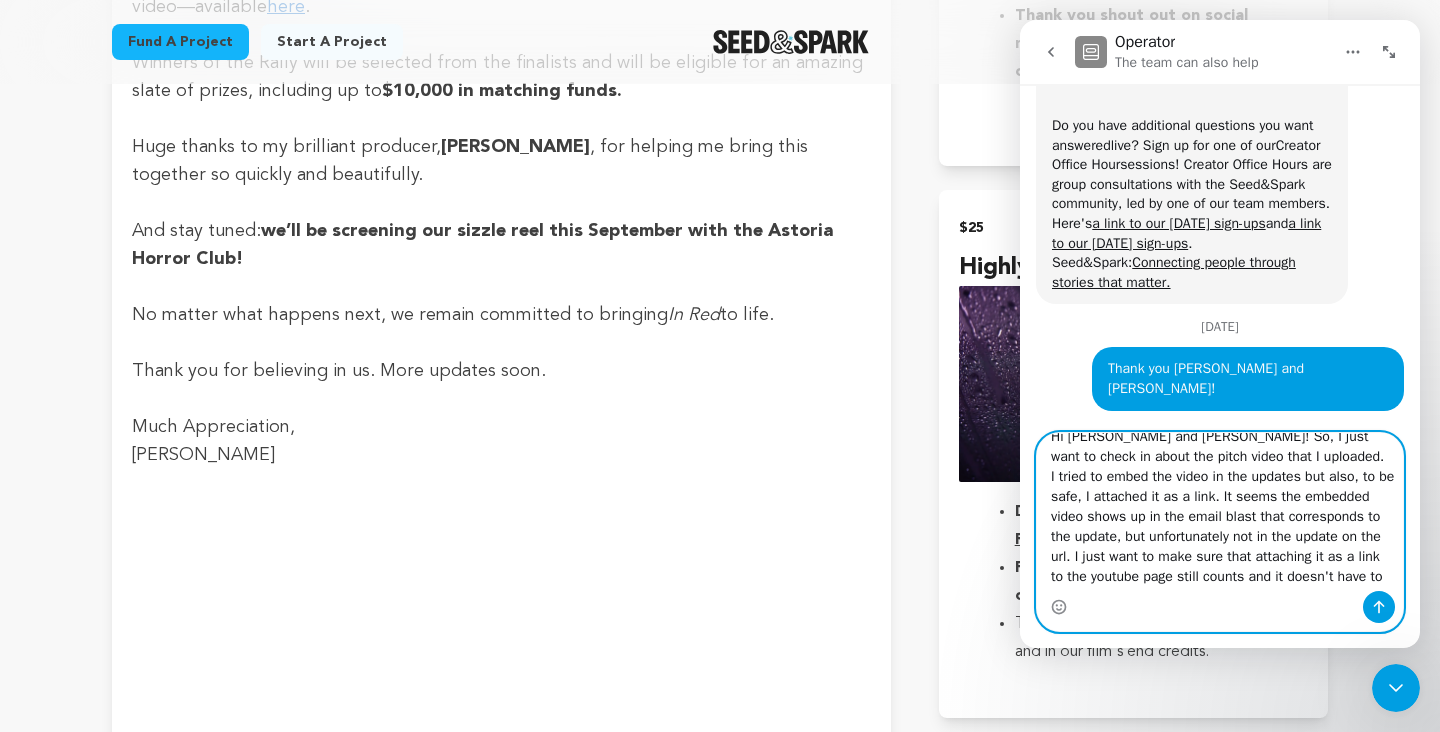 scroll, scrollTop: 19, scrollLeft: 0, axis: vertical 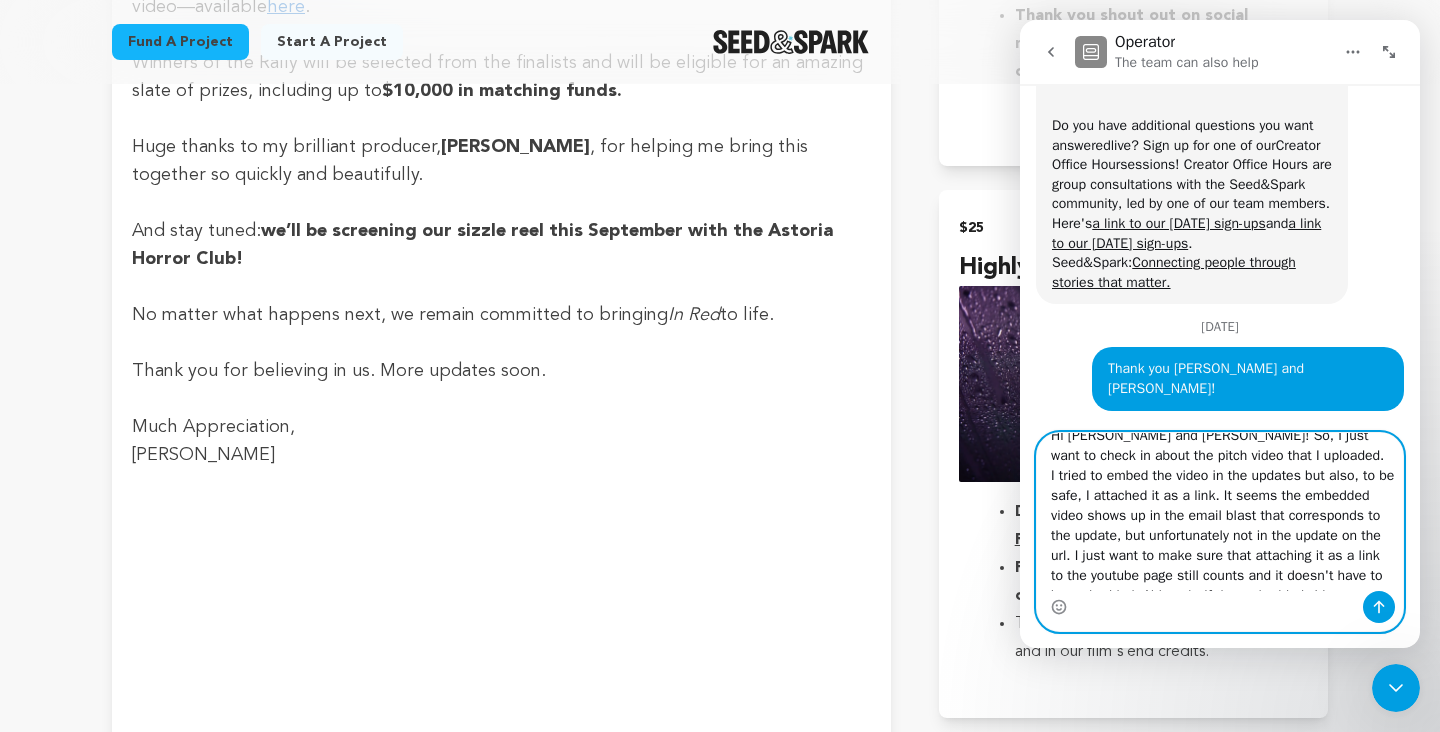 drag, startPoint x: 1070, startPoint y: 557, endPoint x: 1337, endPoint y: 533, distance: 268.07648 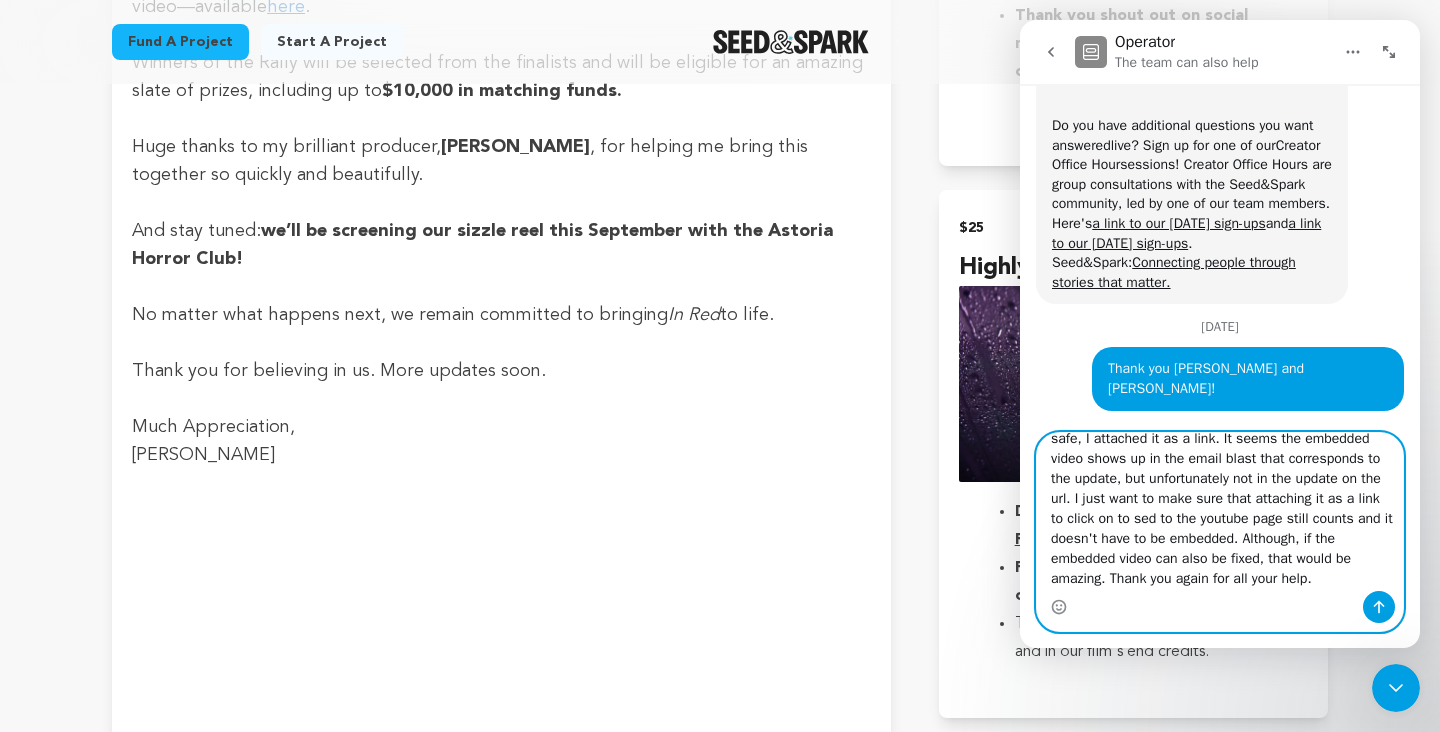 scroll, scrollTop: 0, scrollLeft: 0, axis: both 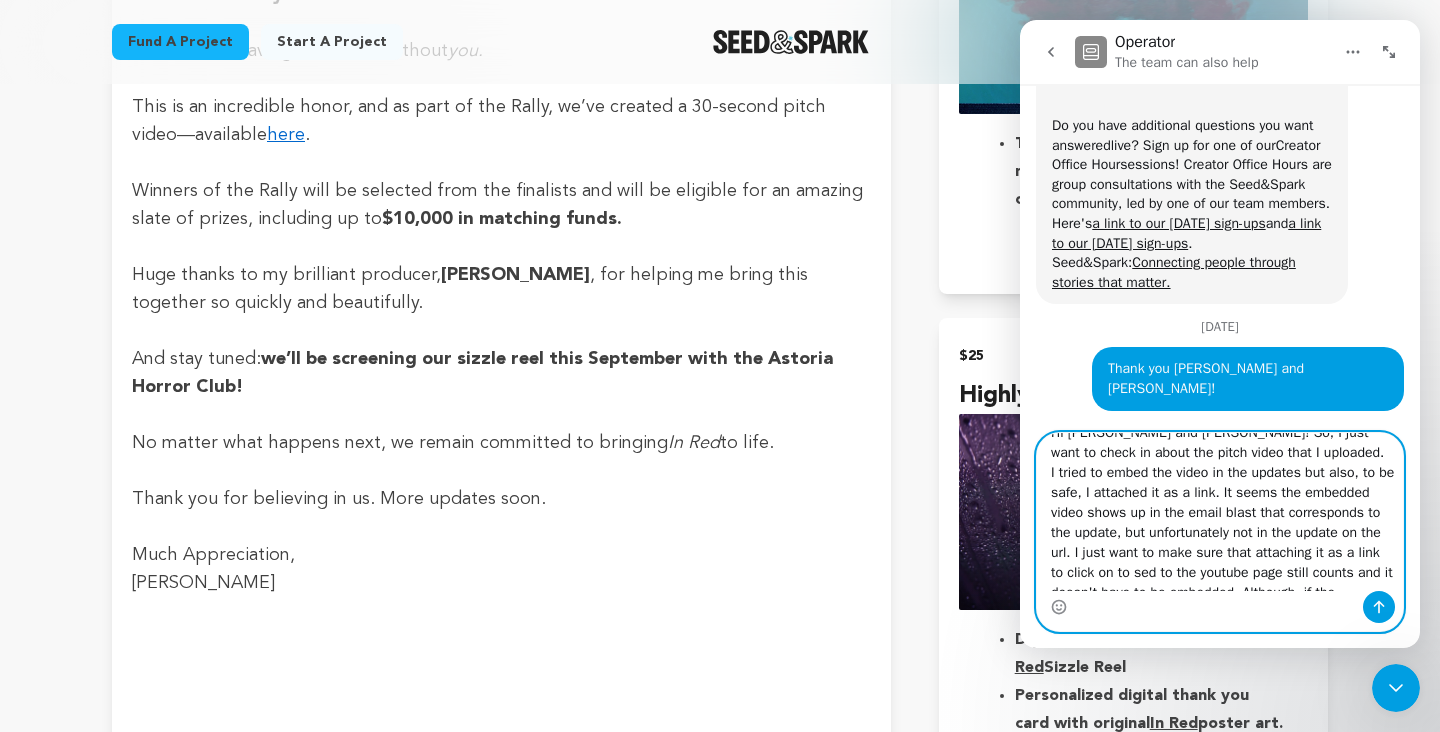 click on "Hi [PERSON_NAME] and [PERSON_NAME]! So, I just want to check in about the pitch video that I uploaded.  I tried to embed the video in the updates but also, to be safe, I attached it as a link. It seems the embedded video shows up in the email blast that corresponds to the update, but unfortunately not in the update on the url. I just want to make sure that attaching it as a link to click on to sed to the youtube page still counts and it doesn't have to be embedded. Although, if the embedded video can also be fixed, that would be amazing. Thank you again for all your help." at bounding box center (1220, 512) 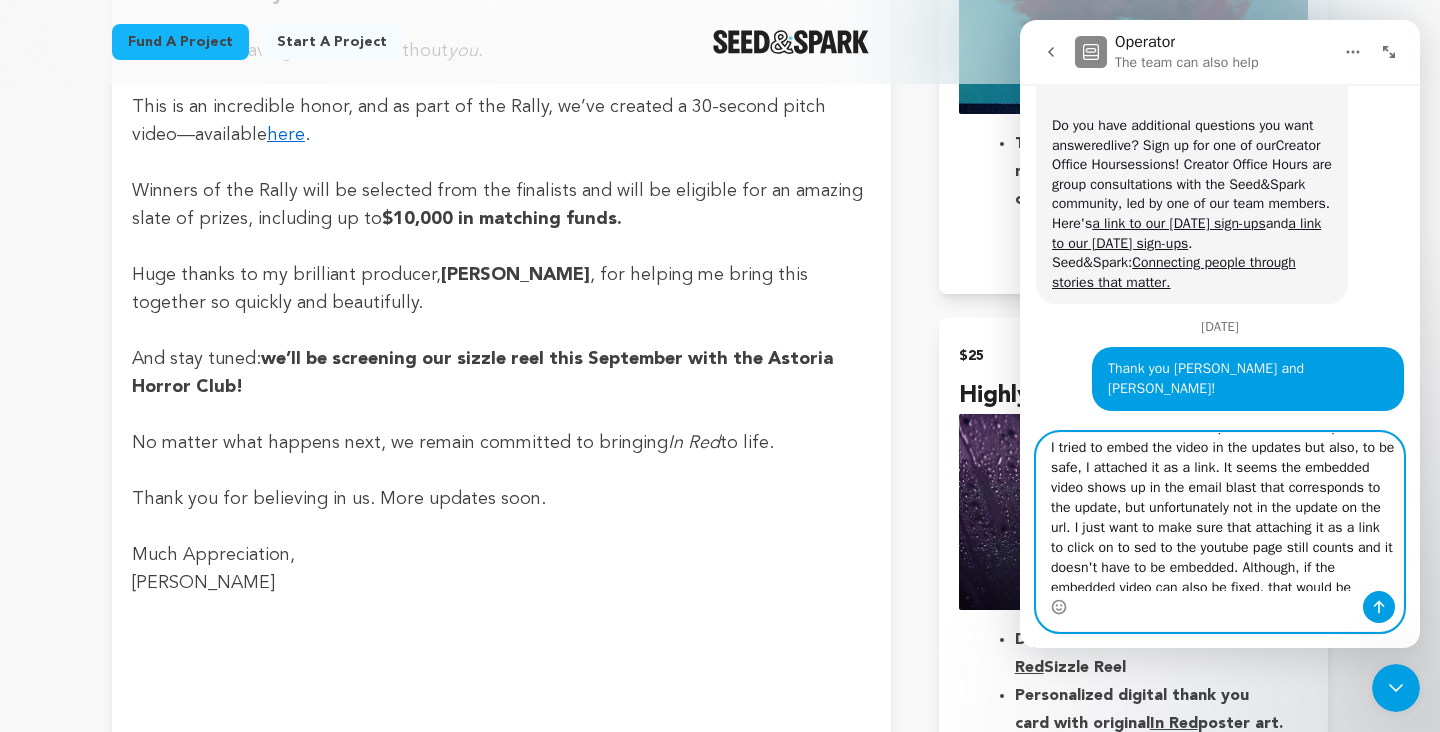 scroll, scrollTop: 48, scrollLeft: 0, axis: vertical 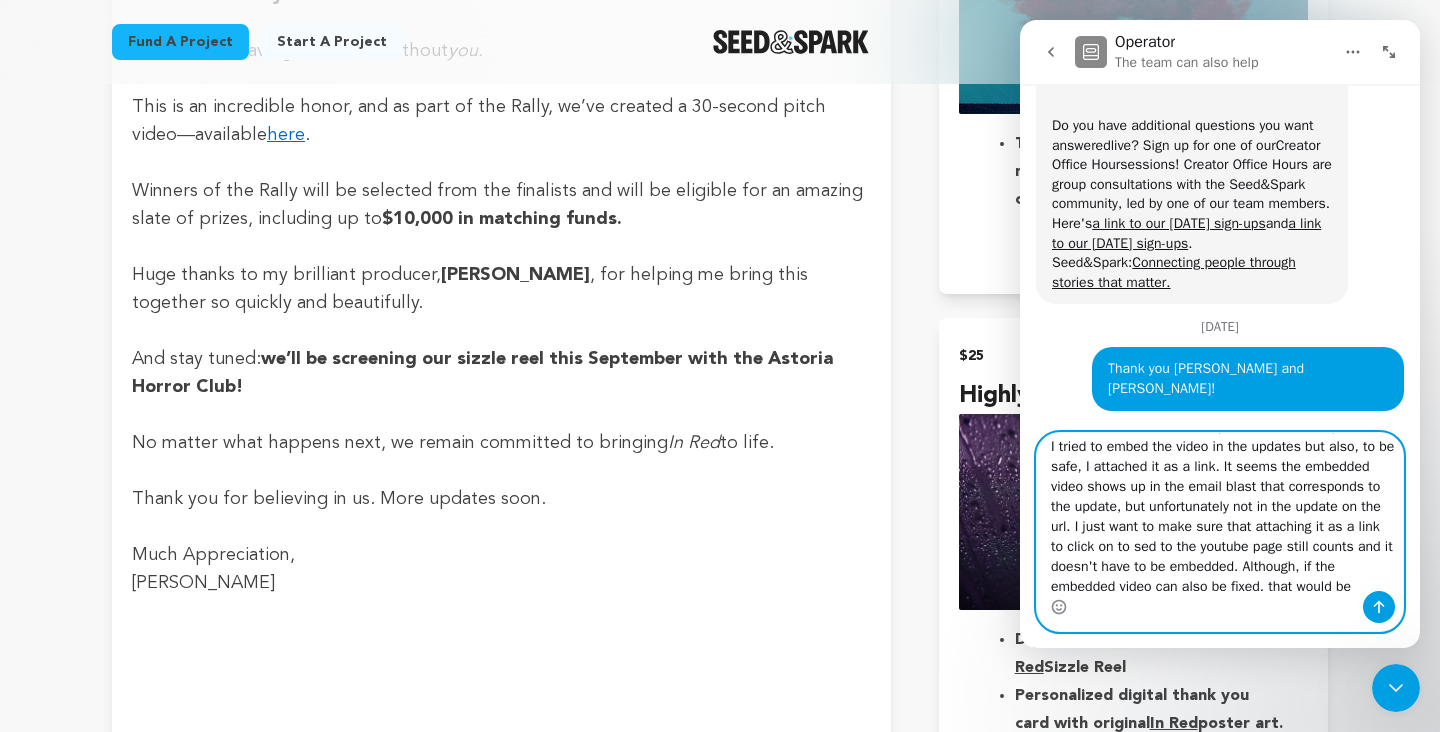 click on "Hi [PERSON_NAME] and [PERSON_NAME]! So, I just want to check in about the pitch video that I uploaded.  I tried to embed the video in the updates but also, to be safe, I attached it as a link. It seems the embedded video shows up in the email blast that corresponds to the update, but unfortunately not in the update on the url. I just want to make sure that attaching it as a link to click on to sed to the youtube page still counts and it doesn't have to be embedded. Although, if the embedded video can also be fixed, that would be amazing. Thank you again for all your help." at bounding box center (1220, 512) 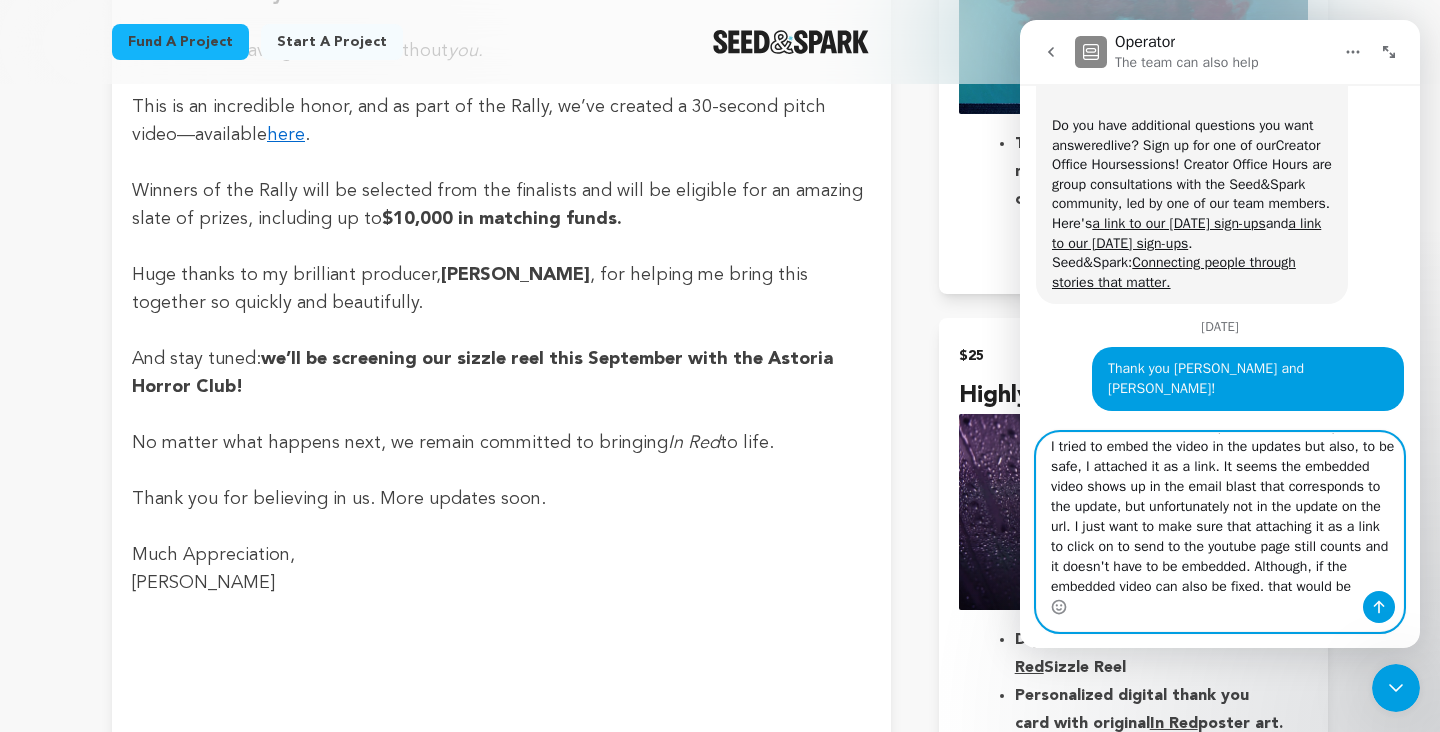 click on "Hi [PERSON_NAME] and [PERSON_NAME]! So, I just want to check in about the pitch video that I uploaded.  I tried to embed the video in the updates but also, to be safe, I attached it as a link. It seems the embedded video shows up in the email blast that corresponds to the update, but unfortunately not in the update on the url. I just want to make sure that attaching it as a link to click on to send to the youtube page still counts and it doesn't have to be embedded. Although, if the embedded video can also be fixed, that would be amazing. Thank you again for all your help." at bounding box center (1220, 512) 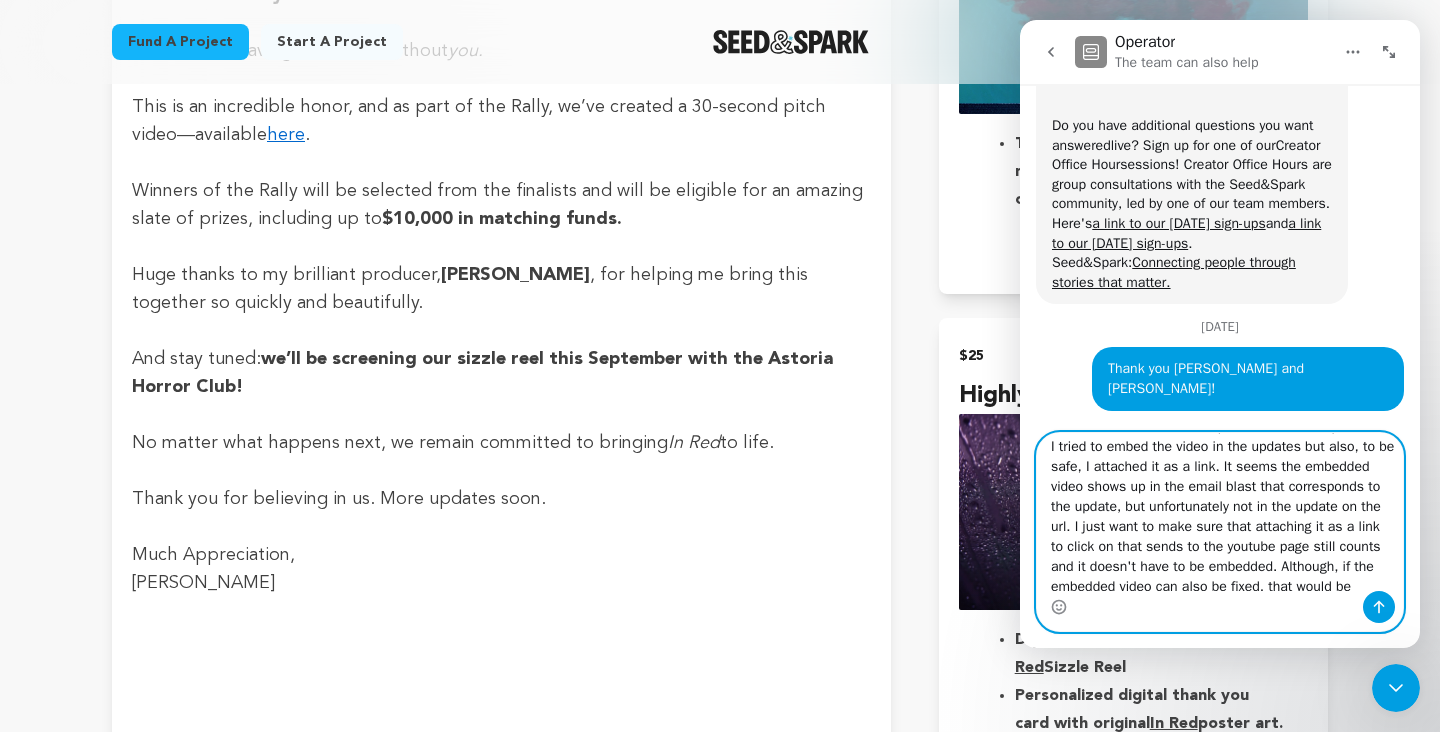 click on "Hi [PERSON_NAME] and [PERSON_NAME]! So, I just want to check in about the pitch video that I uploaded.  I tried to embed the video in the updates but also, to be safe, I attached it as a link. It seems the embedded video shows up in the email blast that corresponds to the update, but unfortunately not in the update on the url. I just want to make sure that attaching it as a link to click on that sends to the youtube page still counts and it doesn't have to be embedded. Although, if the embedded video can also be fixed, that would be amazing. Thank you again for all your help." at bounding box center (1220, 512) 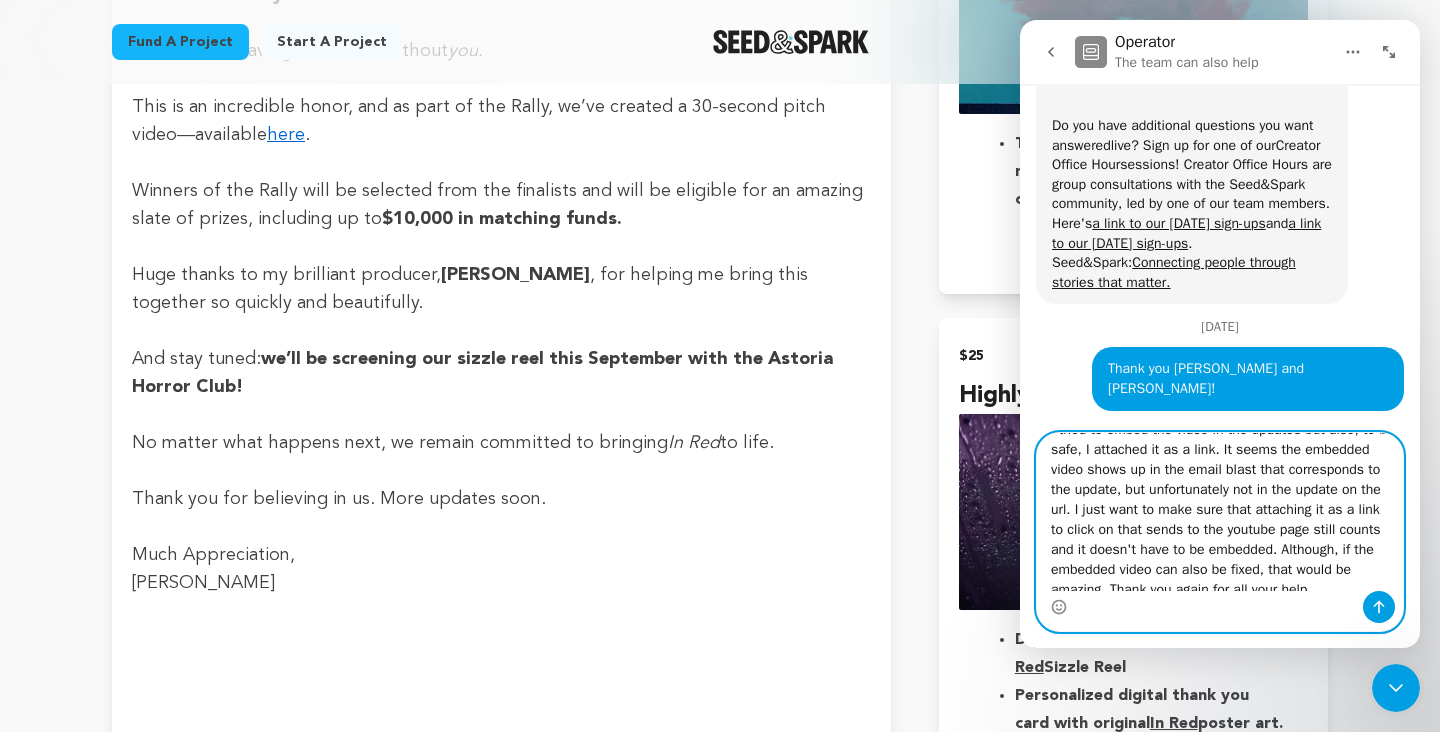scroll, scrollTop: 72, scrollLeft: 0, axis: vertical 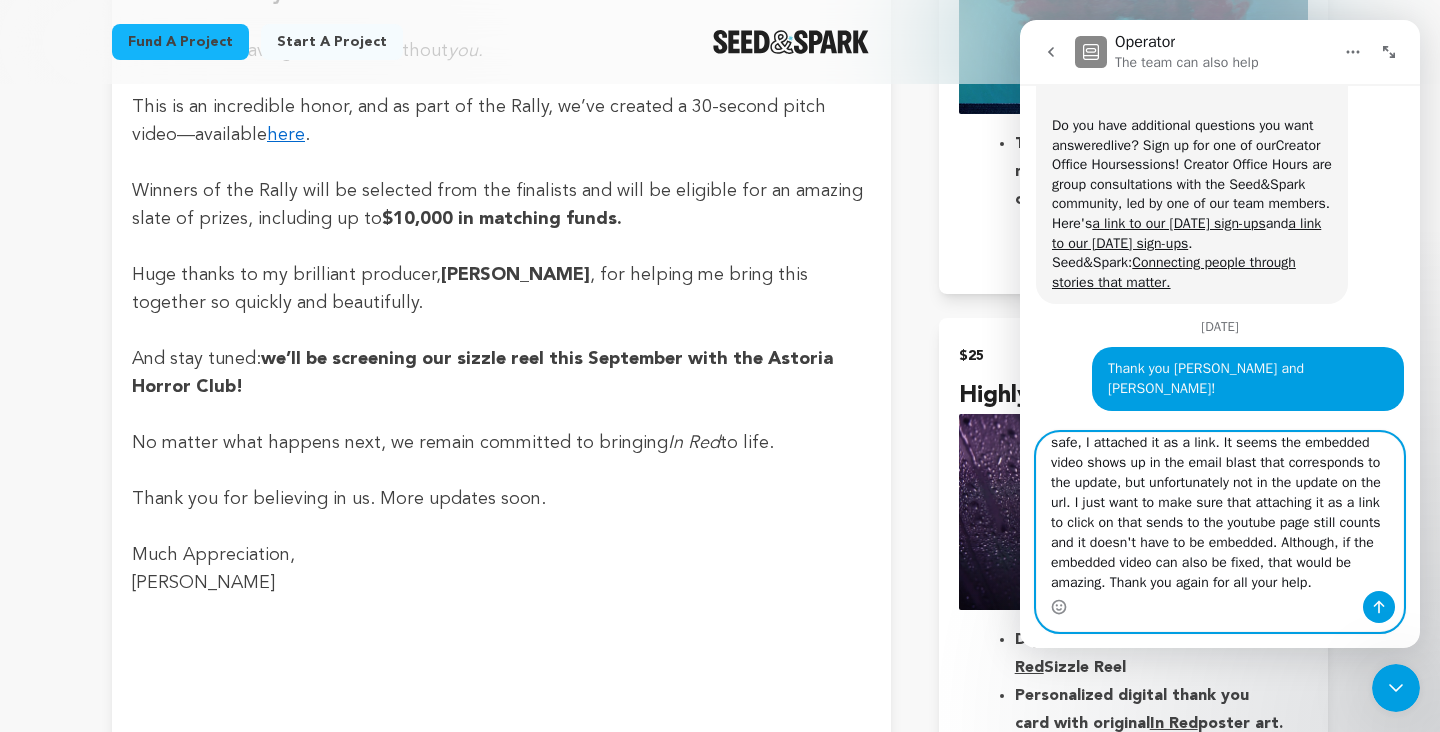 click on "Hi [PERSON_NAME] and [PERSON_NAME]! So, I just want to check in about the pitch video that I uploaded.  I tried to embed the video in the updates but also, to be safe, I attached it as a link. It seems the embedded video shows up in the email blast that corresponds to the update, but unfortunately not in the update on the url. I just want to make sure that attaching it as a link to click on that sends to the youtube page still counts and it doesn't have to be embedded. Although, if the embedded video can also be fixed, that would be amazing. Thank you again for all your help." at bounding box center (1220, 512) 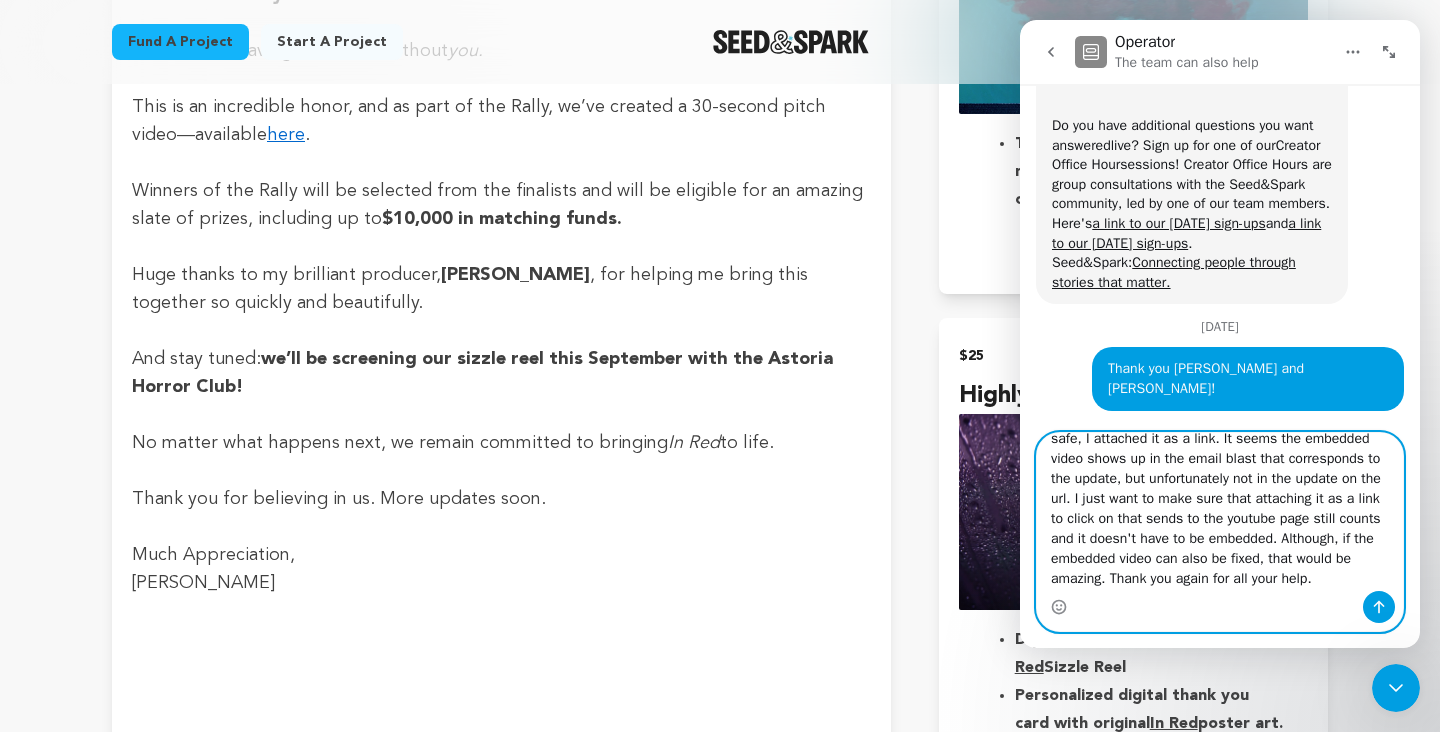 scroll, scrollTop: 96, scrollLeft: 0, axis: vertical 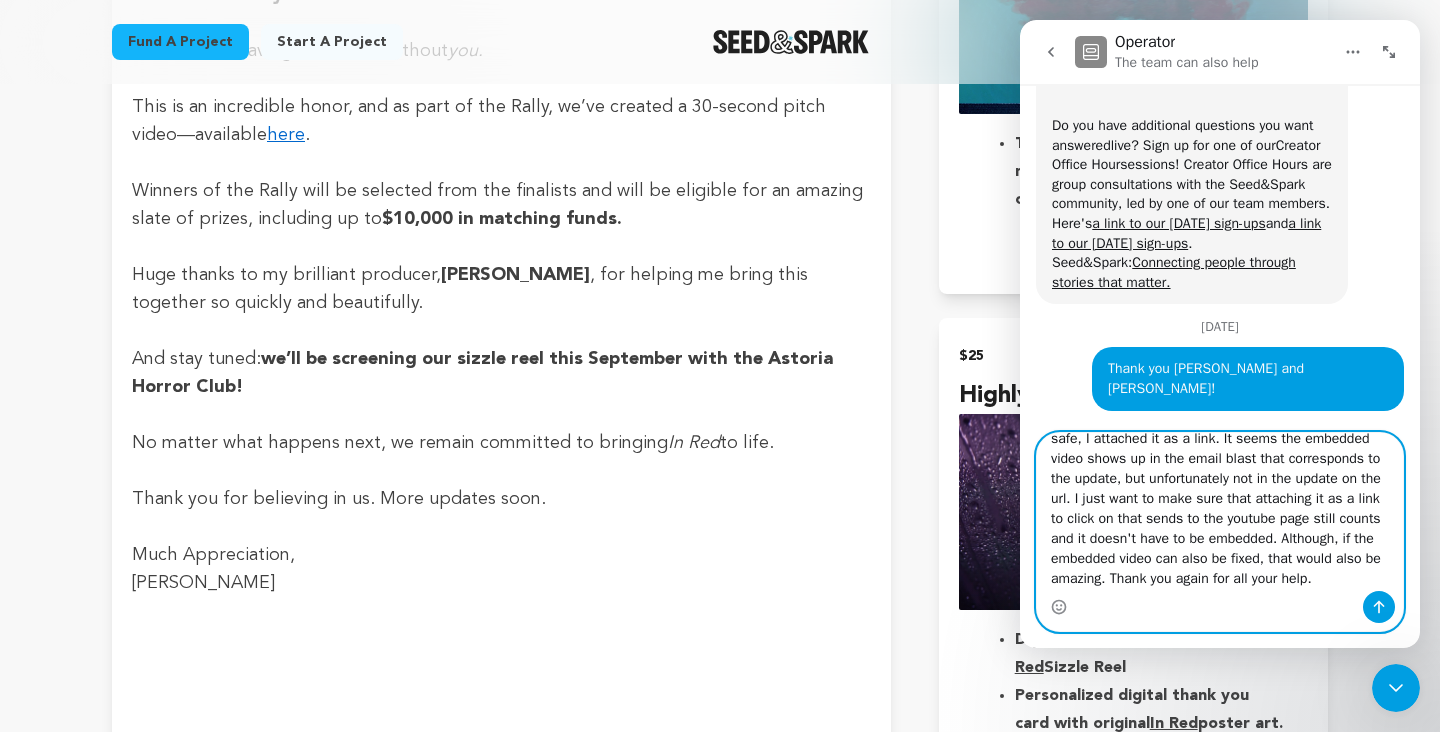 type on "Hi [PERSON_NAME] and [PERSON_NAME]! So, I just want to check in about the pitch video that I uploaded.  I tried to embed the video in the updates but also, to be safe, I attached it as a link. It seems the embedded video shows up in the email blast that corresponds to the update, but unfortunately not in the update on the url. I just want to make sure that attaching it as a link to click on that sends to the youtube page still counts and it doesn't have to be embedded. Although, if the embedded video can also be fixed, that would also be amazing. Thank you again for all your help." 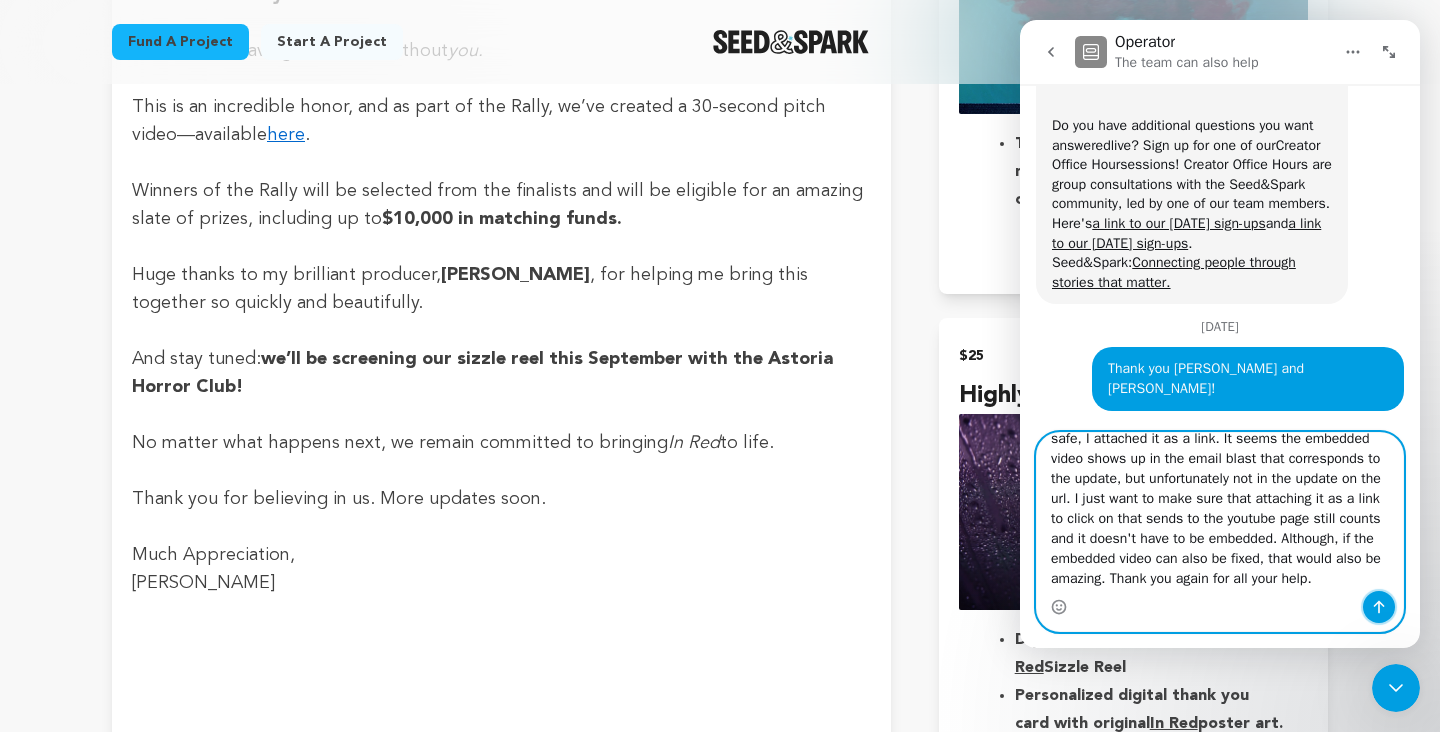 click 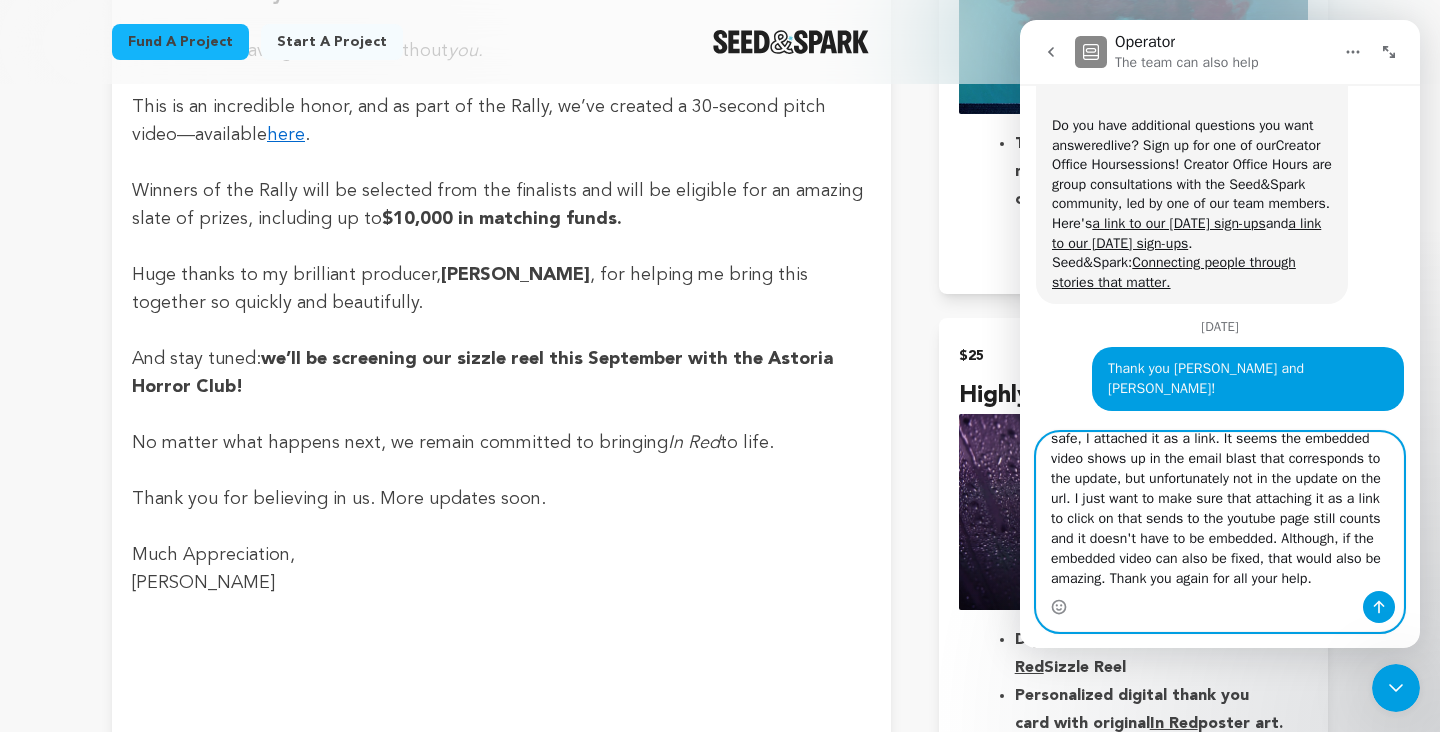 type 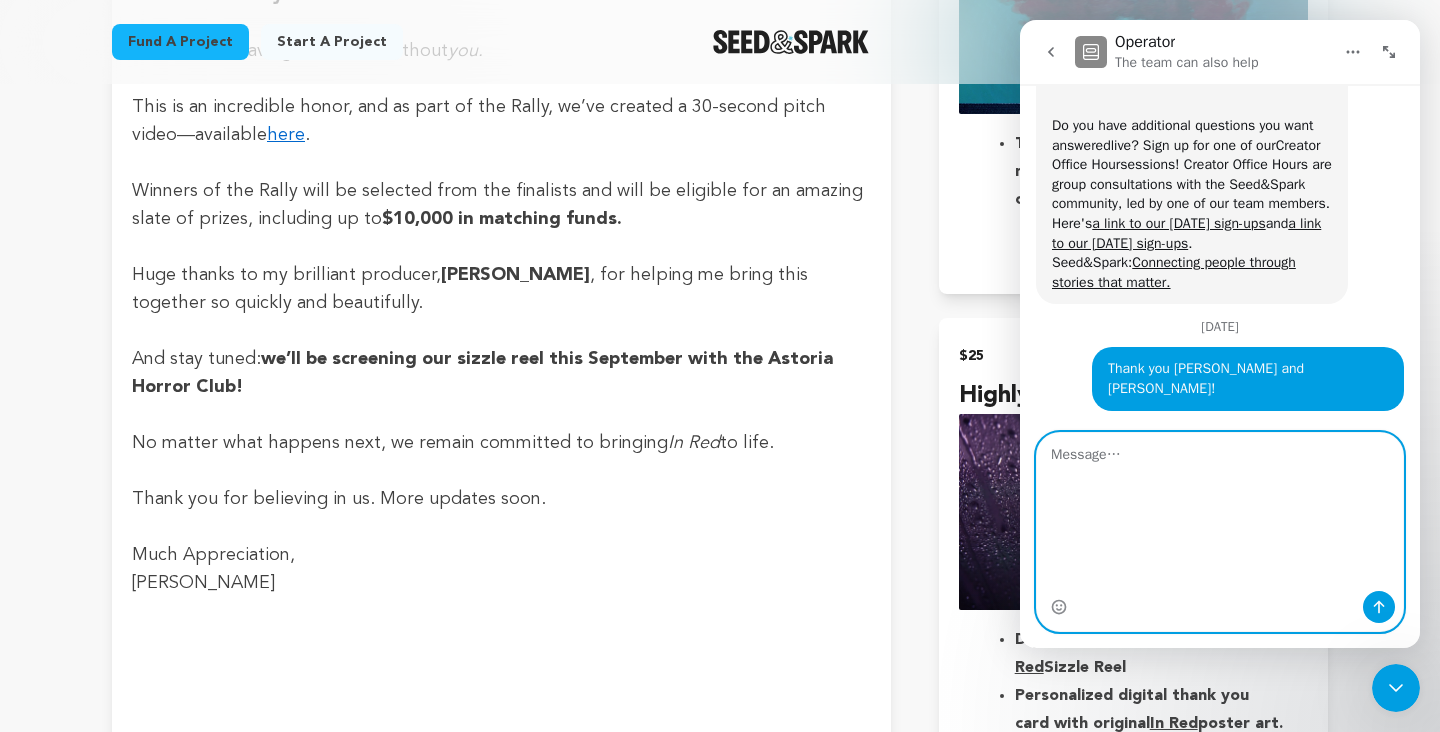 scroll, scrollTop: 0, scrollLeft: 0, axis: both 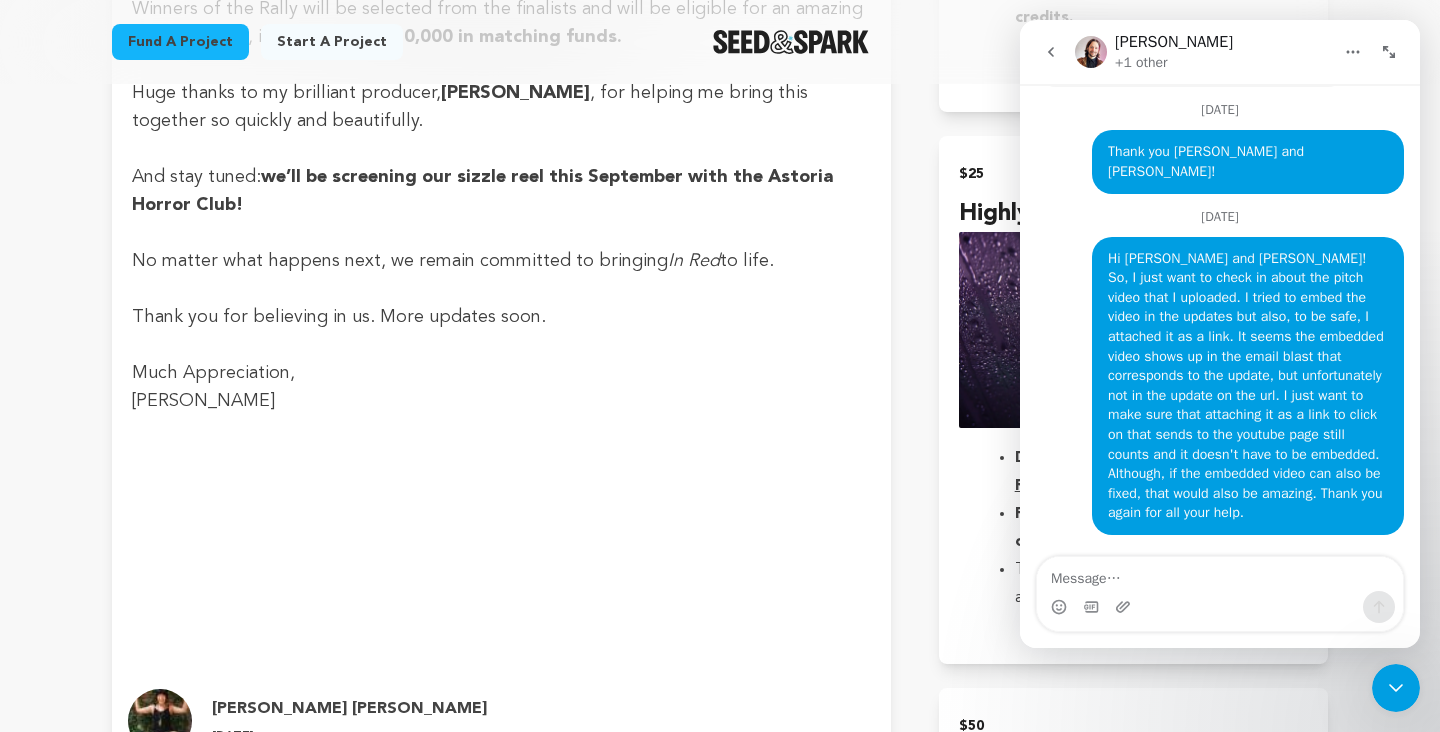 click 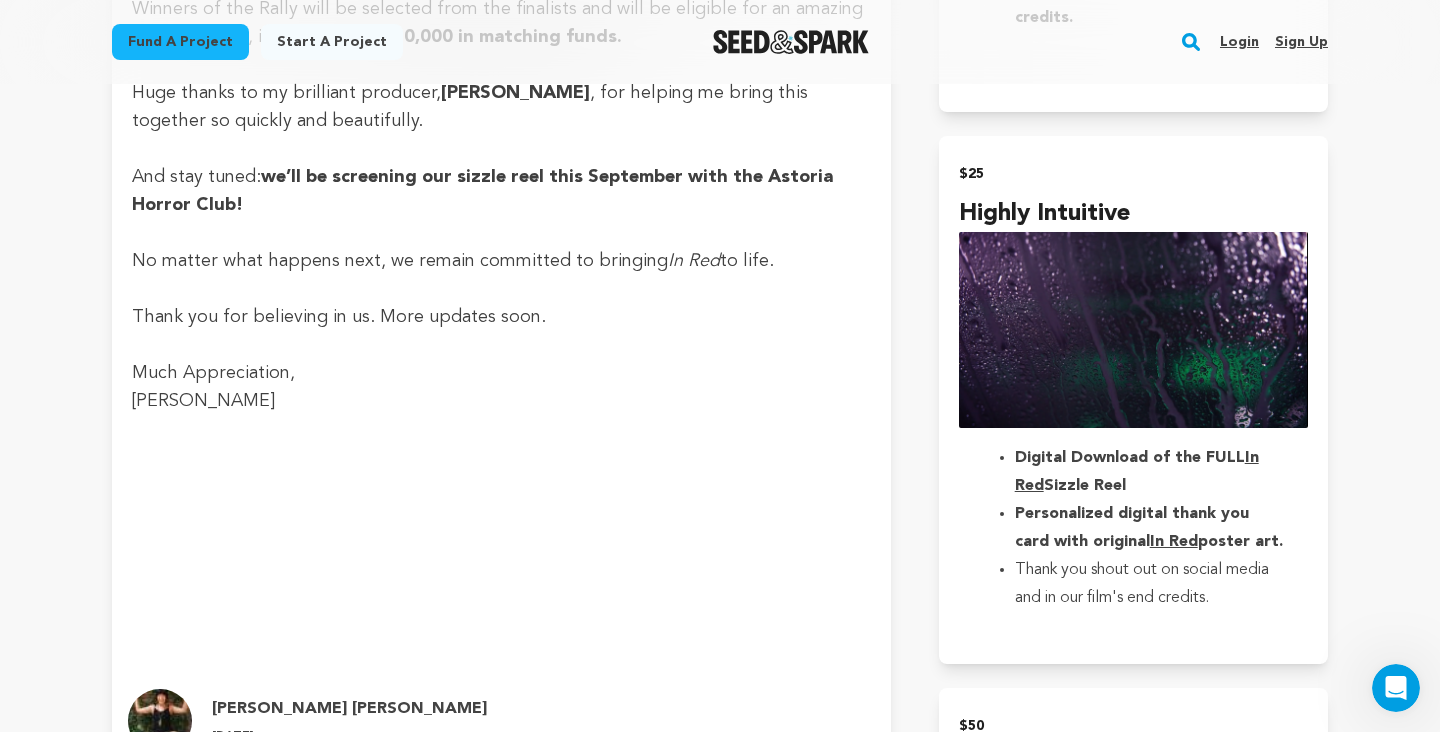 scroll, scrollTop: 0, scrollLeft: 0, axis: both 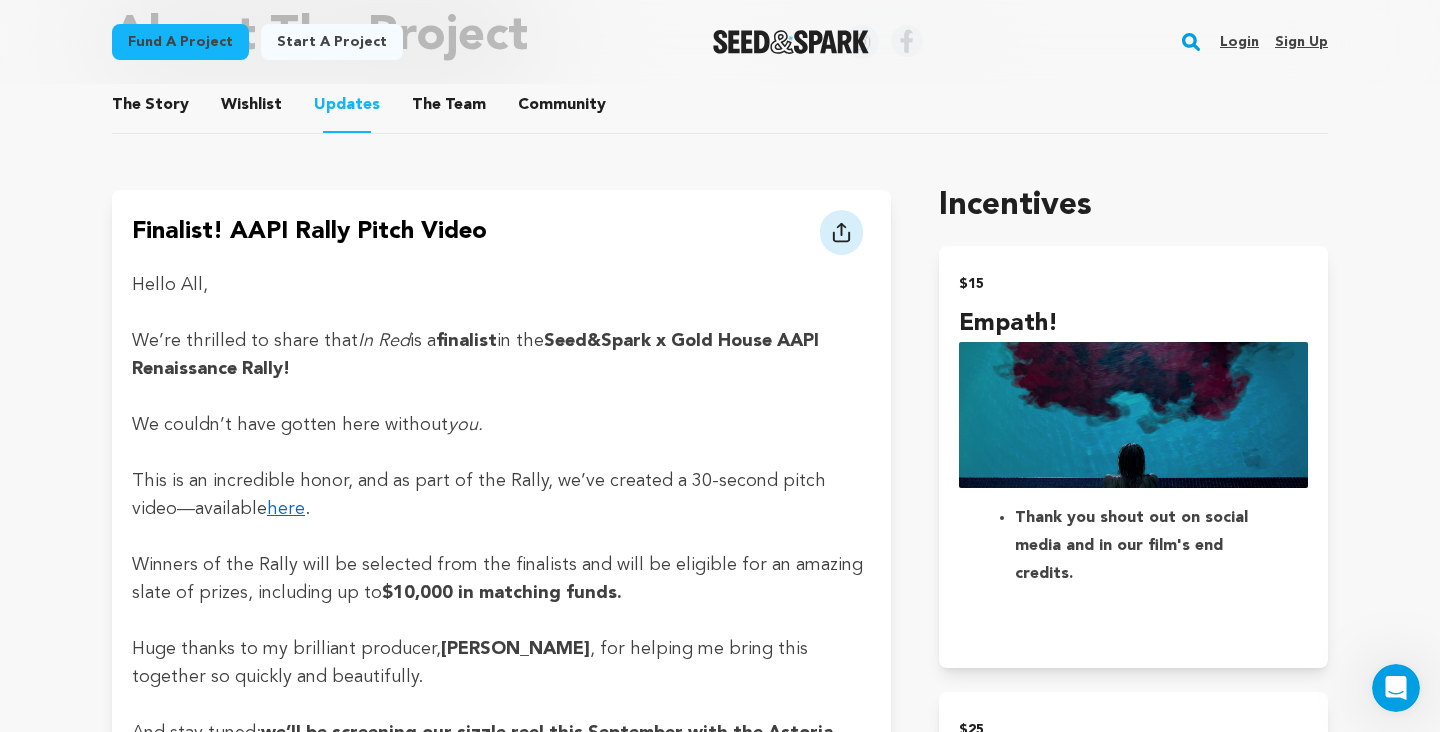 click at bounding box center (1396, 688) 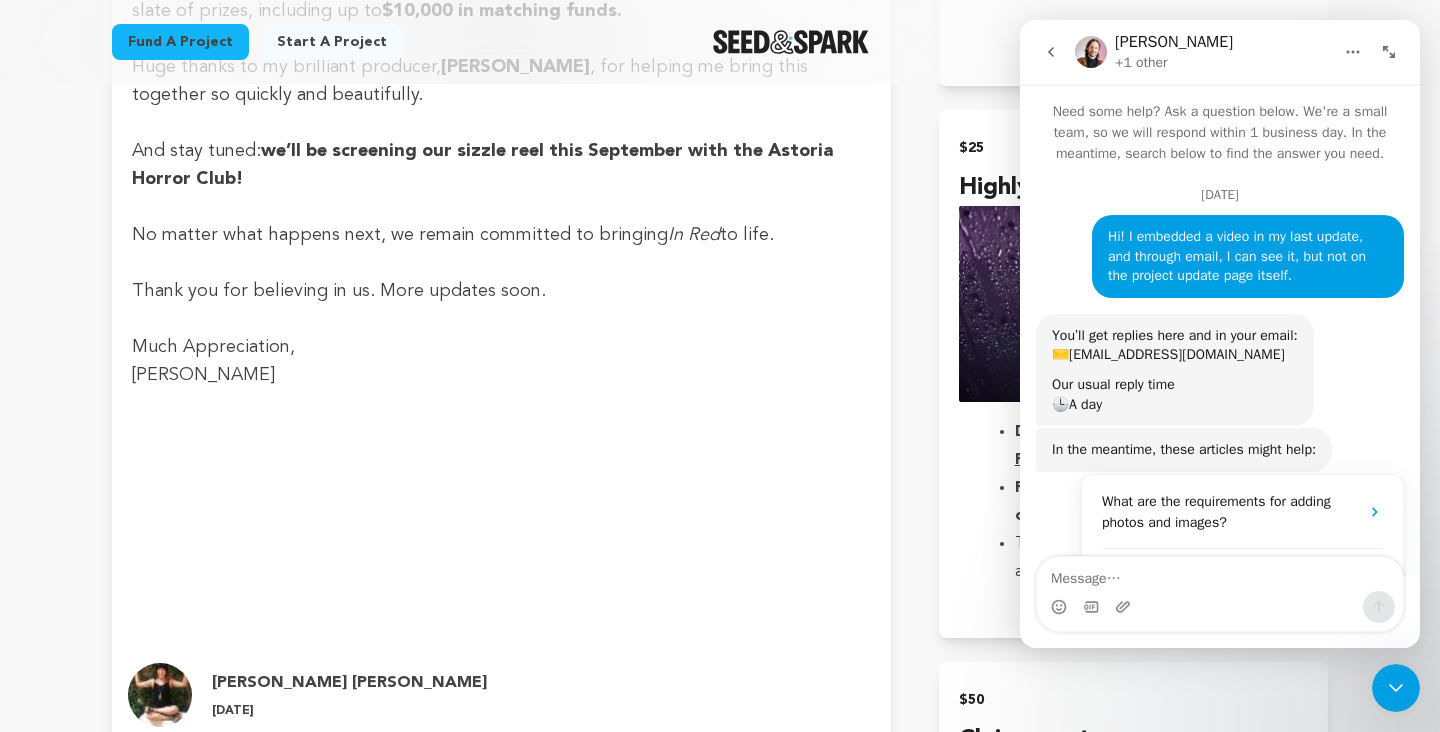 scroll, scrollTop: 1568, scrollLeft: 0, axis: vertical 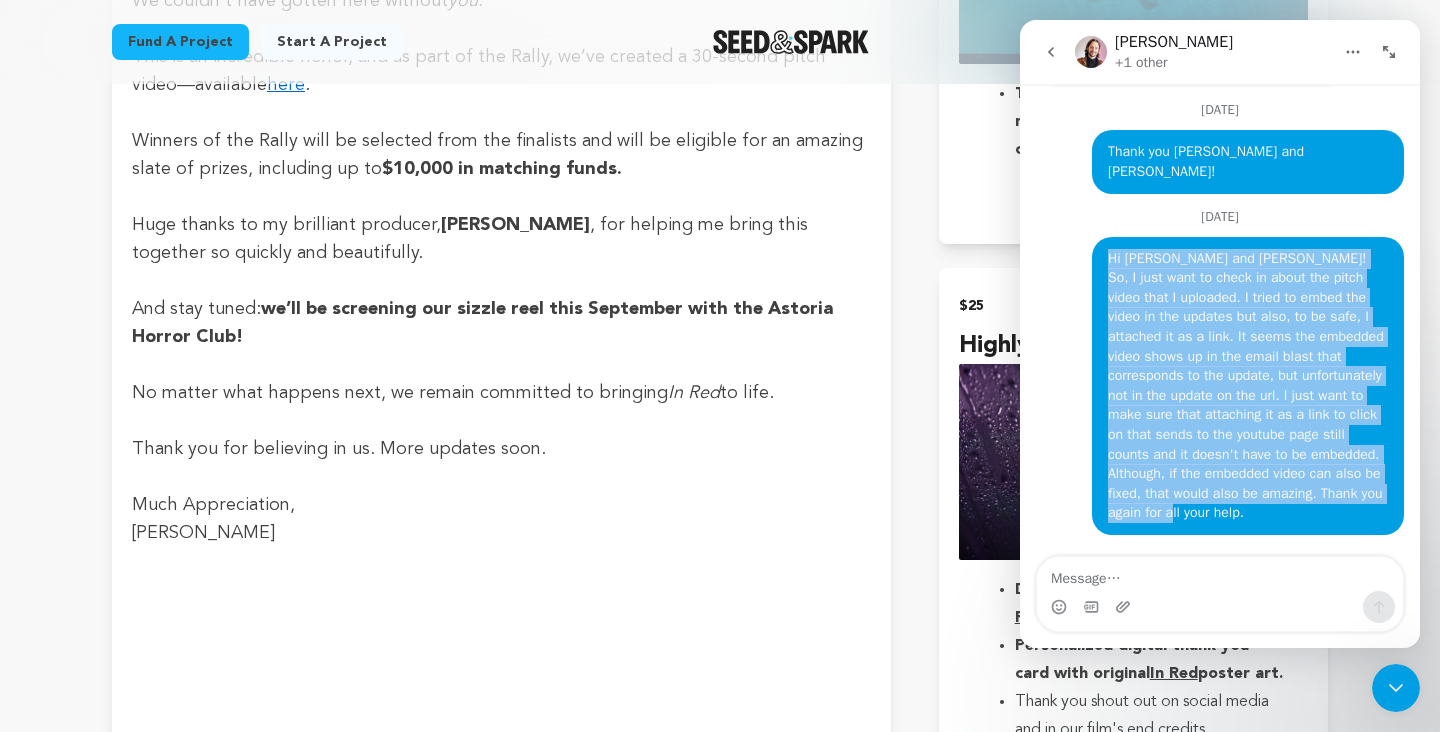 drag, startPoint x: 1387, startPoint y: 510, endPoint x: 1108, endPoint y: 261, distance: 373.95453 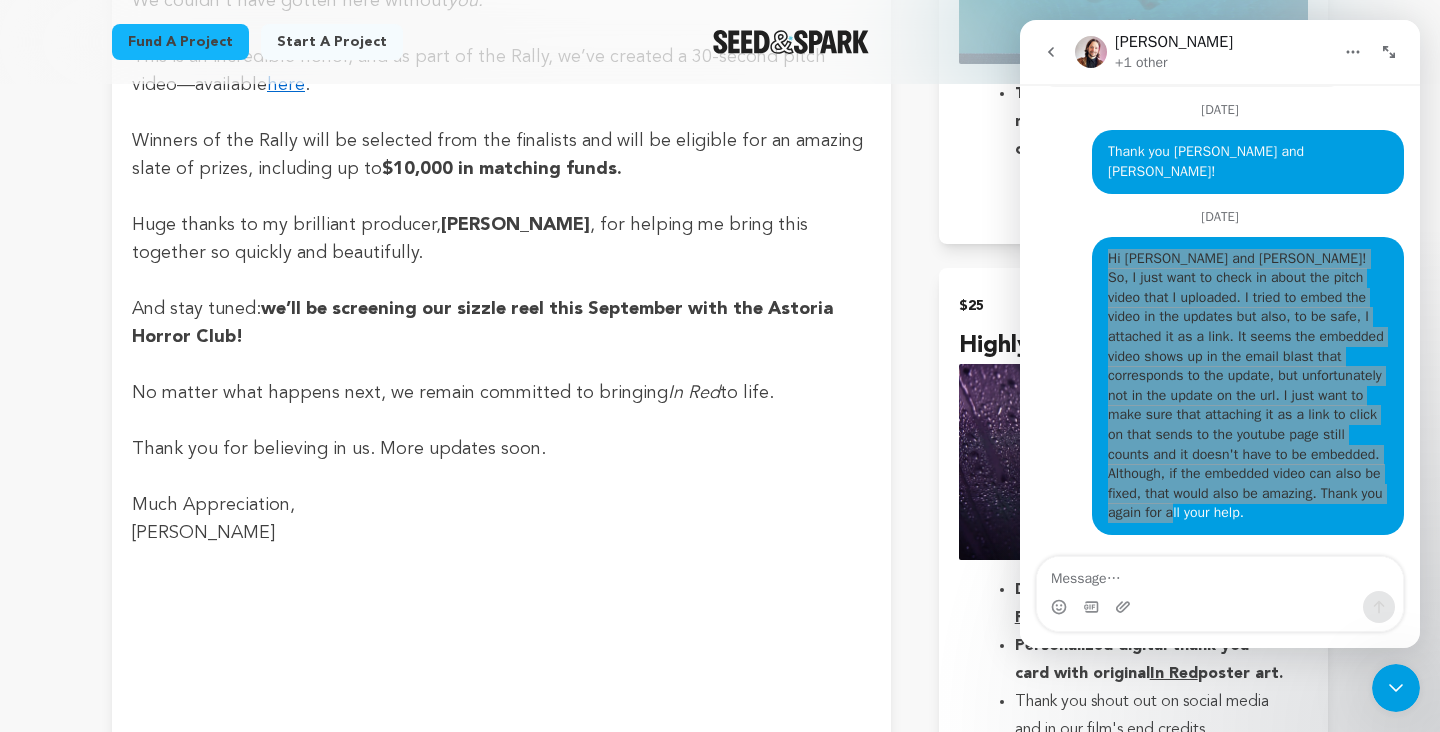 click 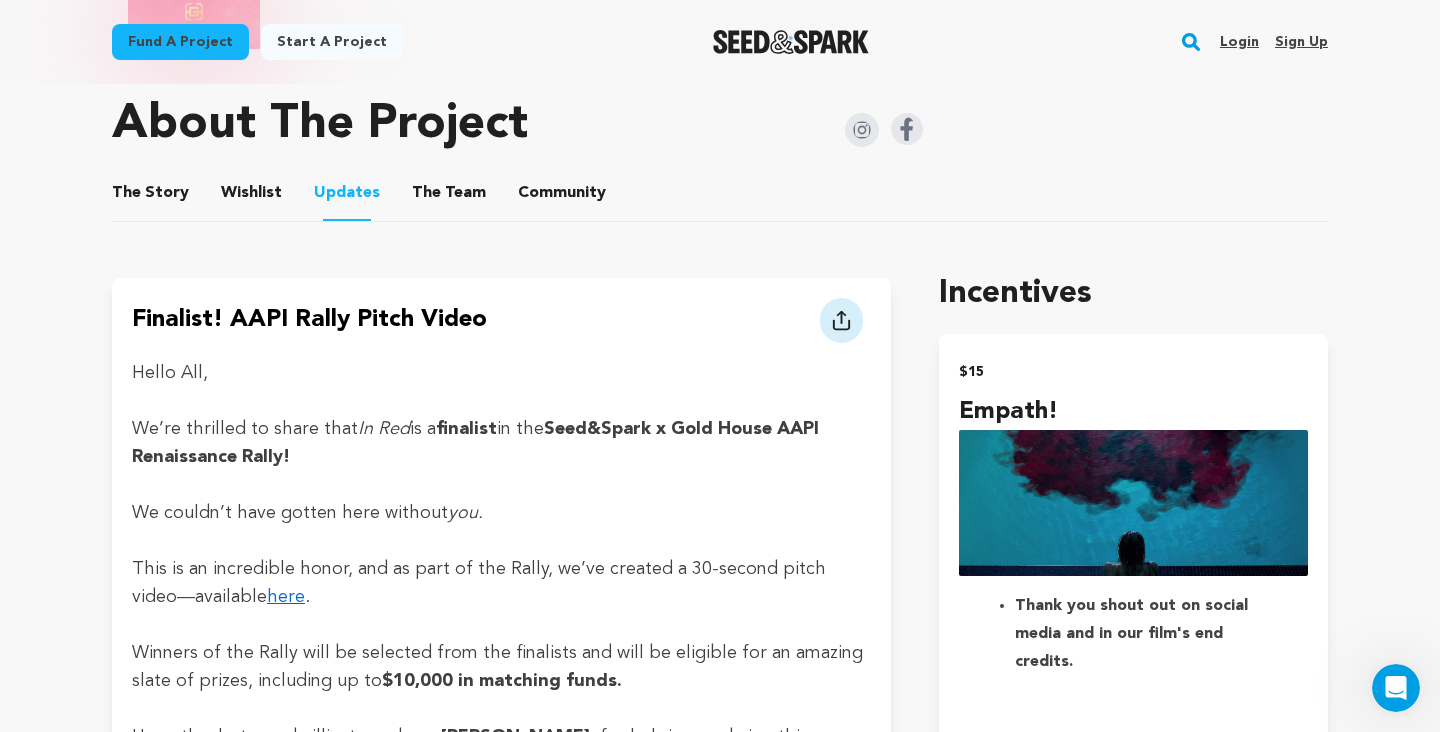 scroll, scrollTop: 1148, scrollLeft: 0, axis: vertical 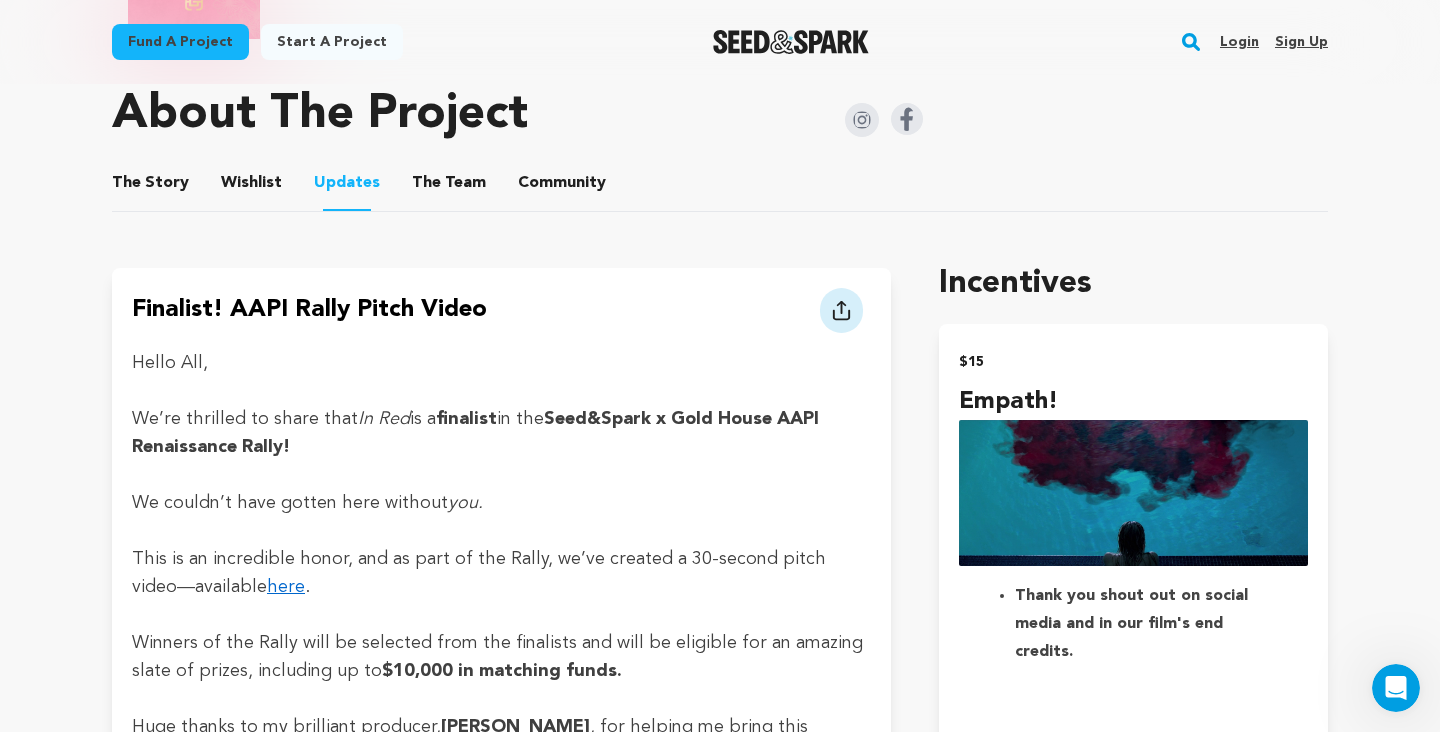 click on "Updates" at bounding box center [347, 186] 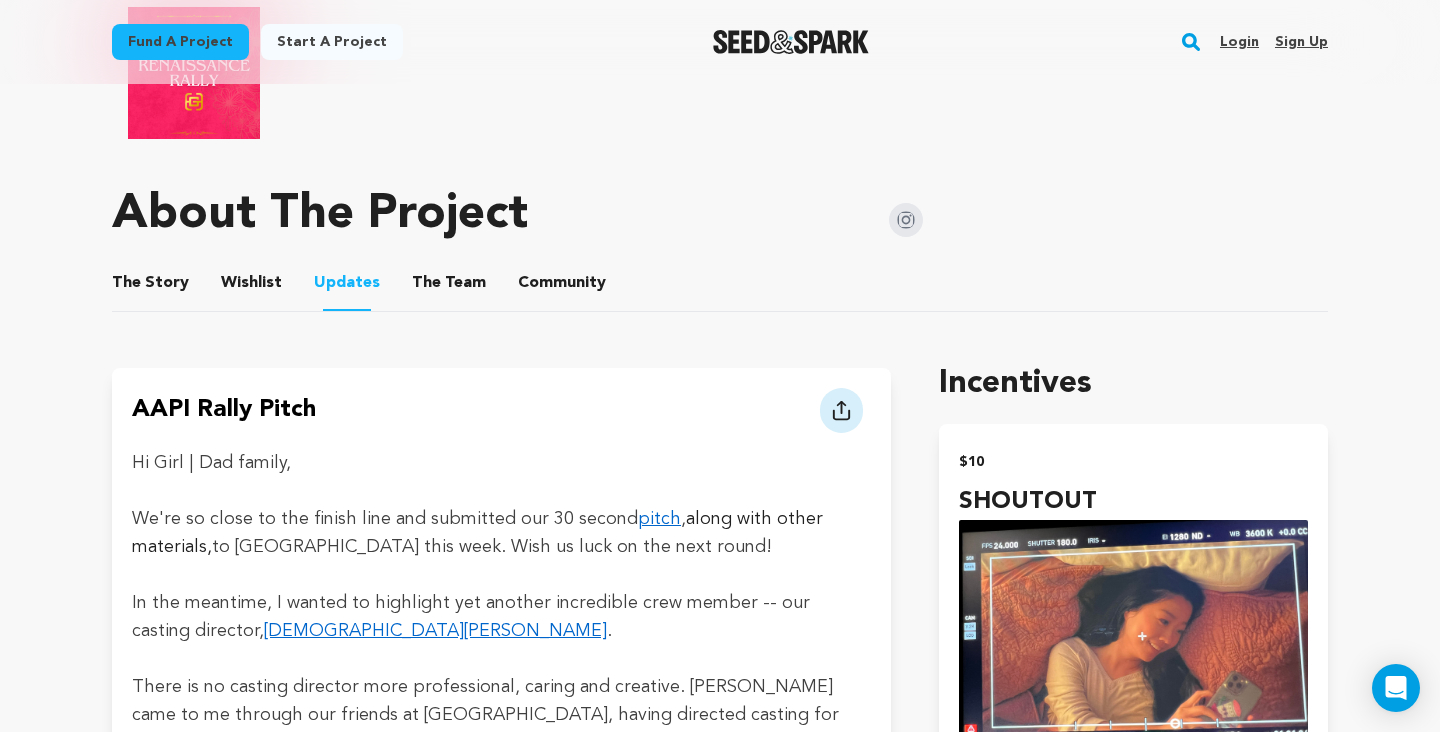 scroll, scrollTop: 1082, scrollLeft: 0, axis: vertical 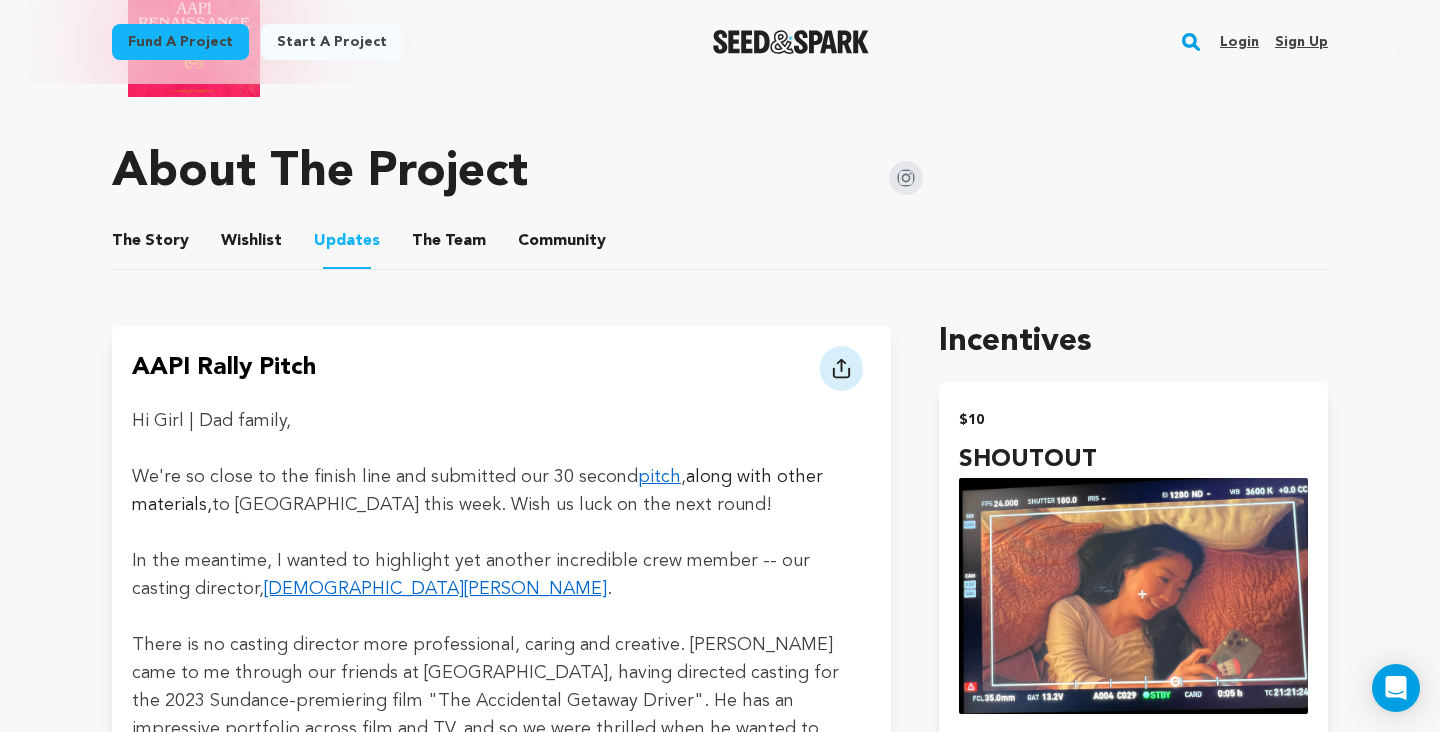click on "pitch" at bounding box center (659, 477) 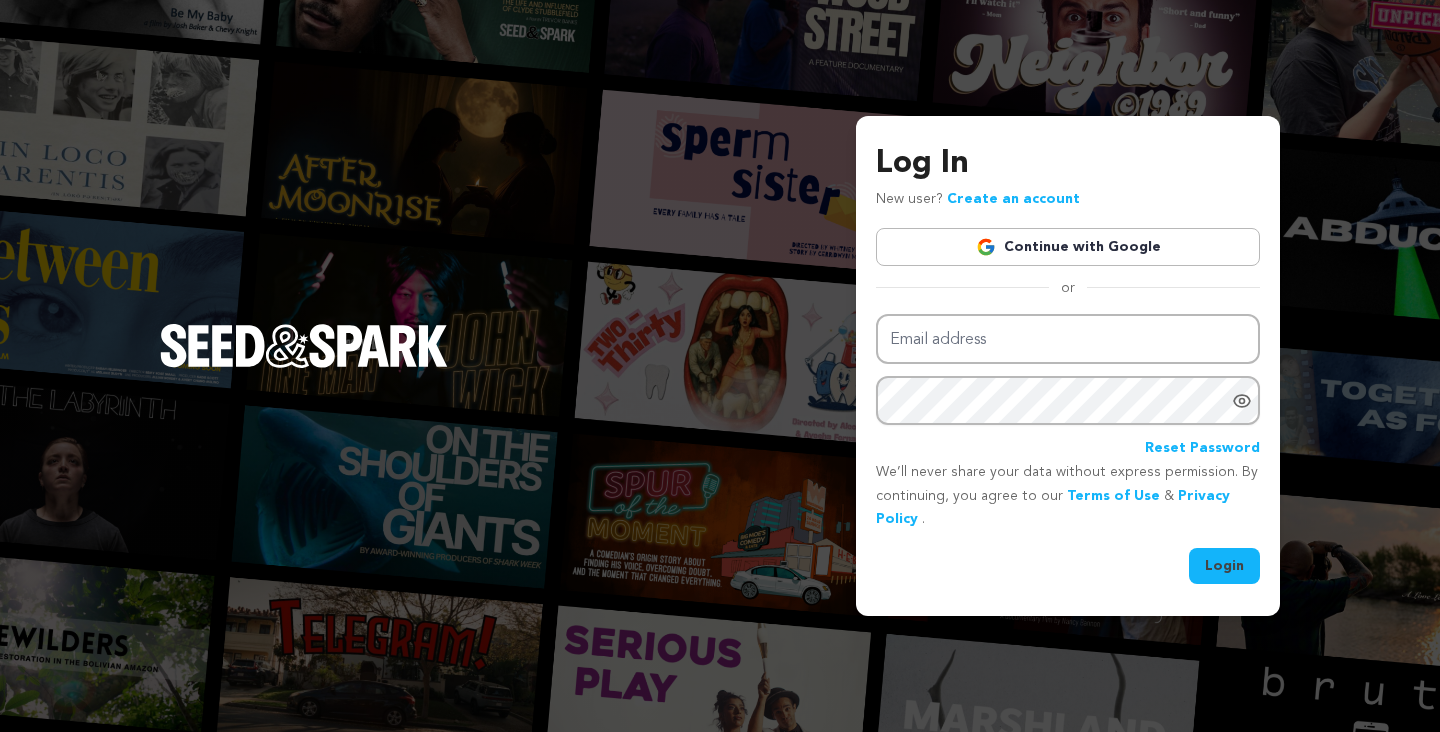 scroll, scrollTop: 0, scrollLeft: 0, axis: both 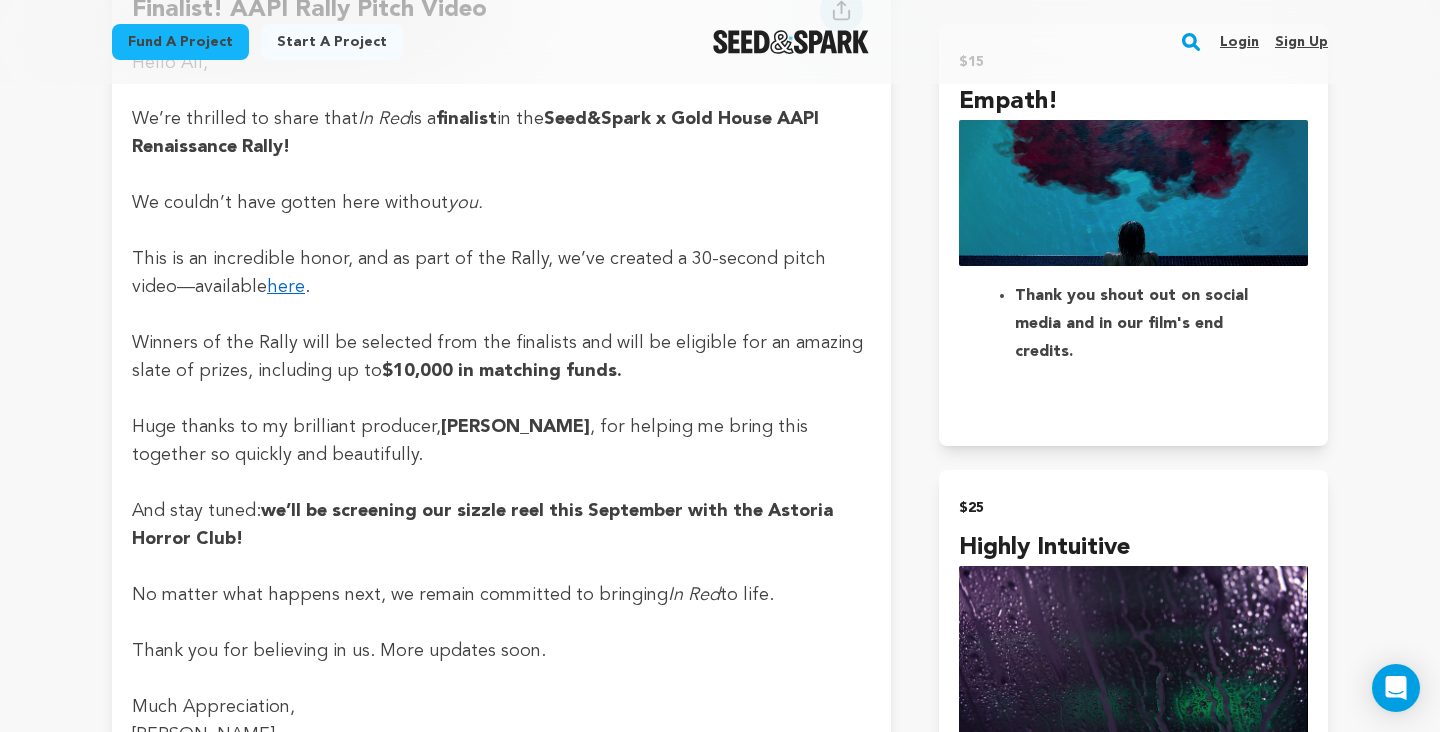 click on "here" at bounding box center (286, 287) 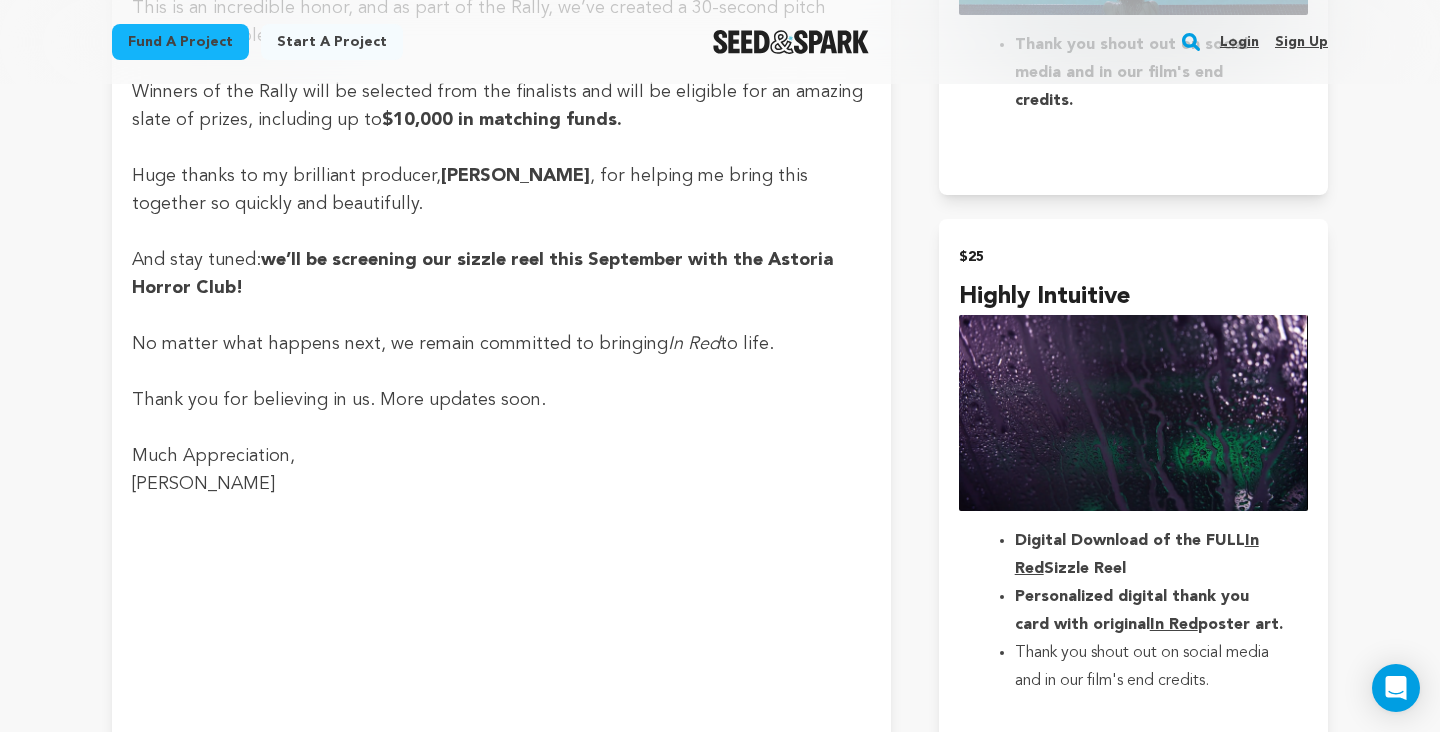 scroll, scrollTop: 1828, scrollLeft: 0, axis: vertical 